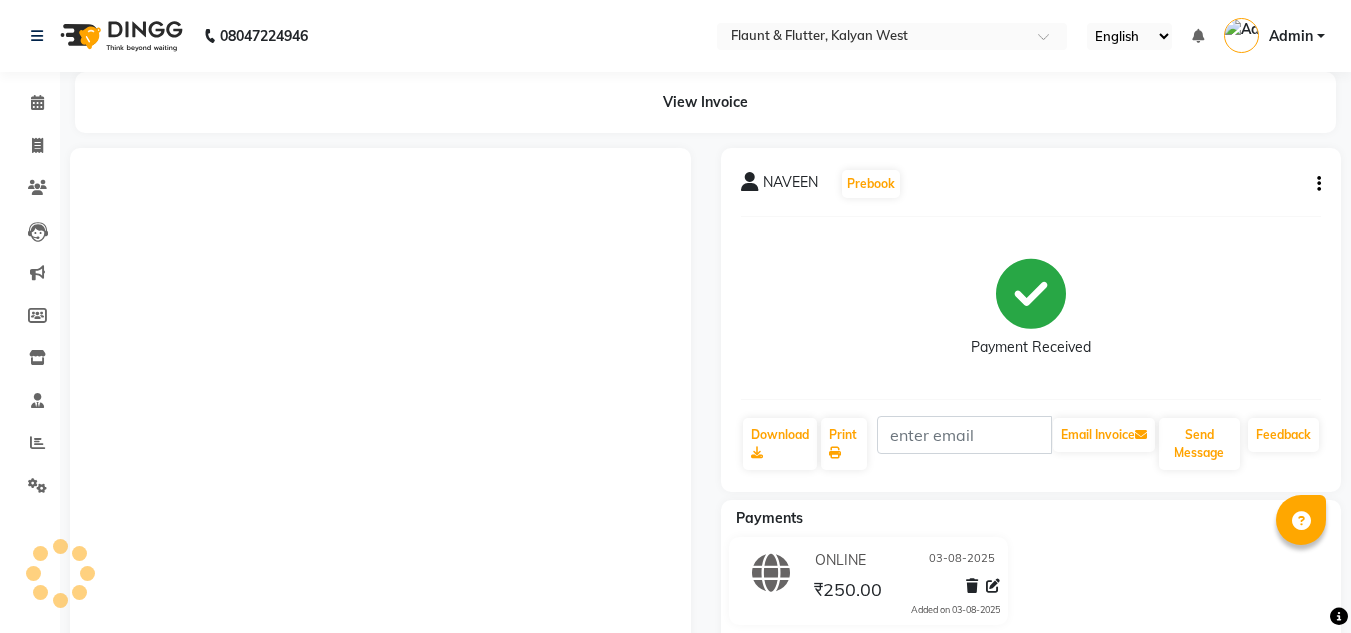 scroll, scrollTop: 0, scrollLeft: 0, axis: both 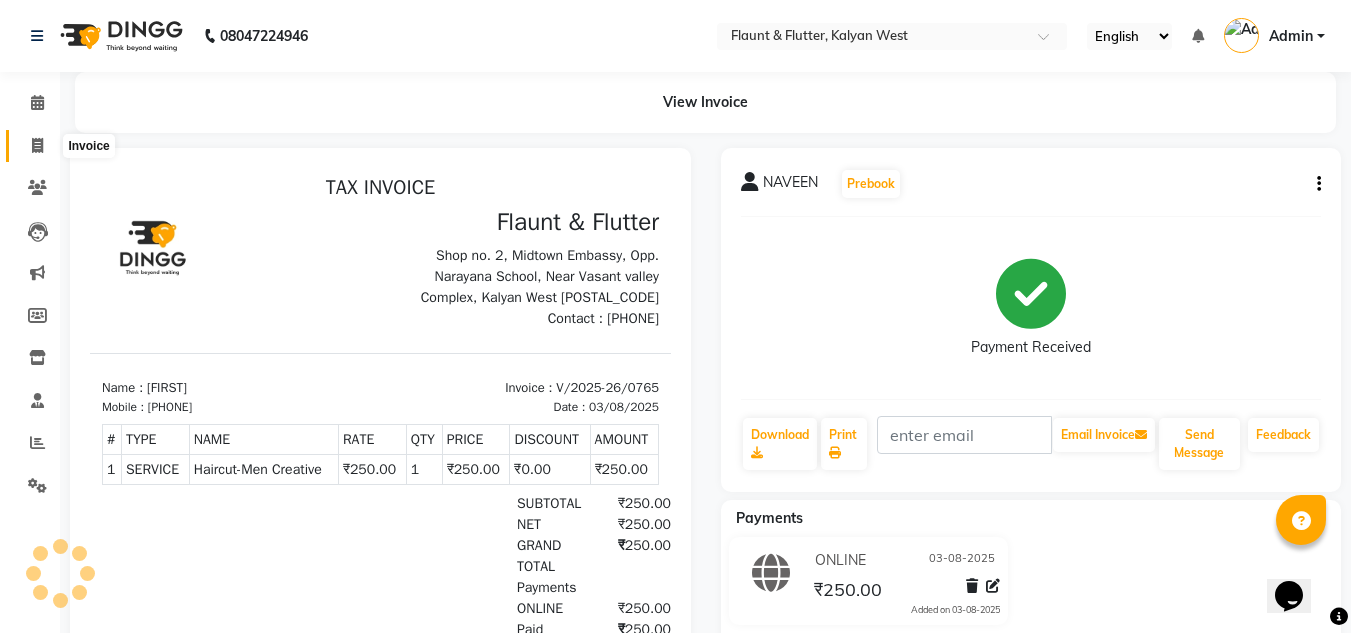 click 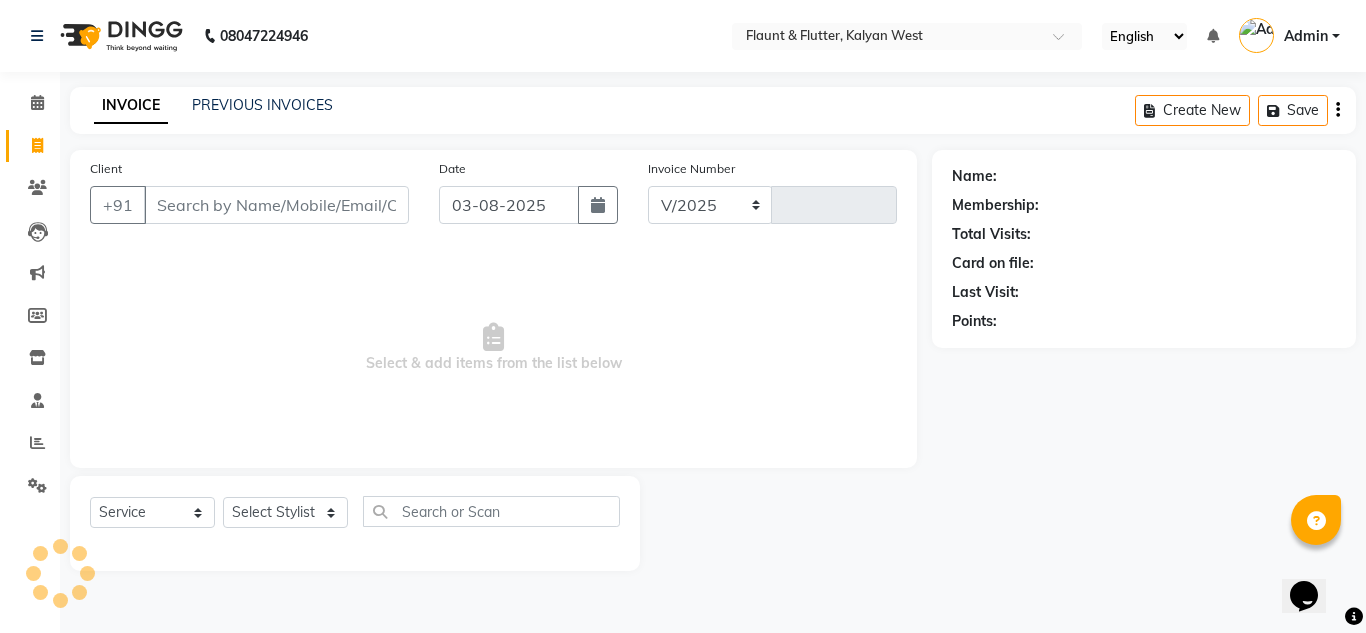 select on "4941" 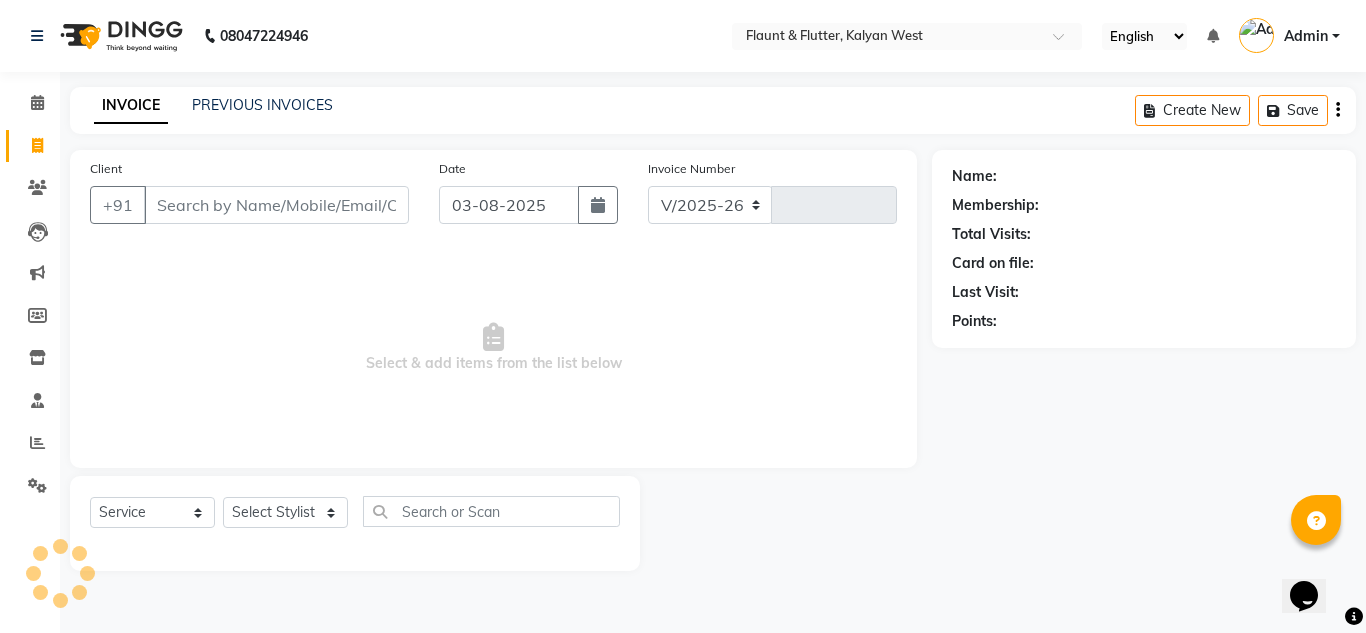 type on "0766" 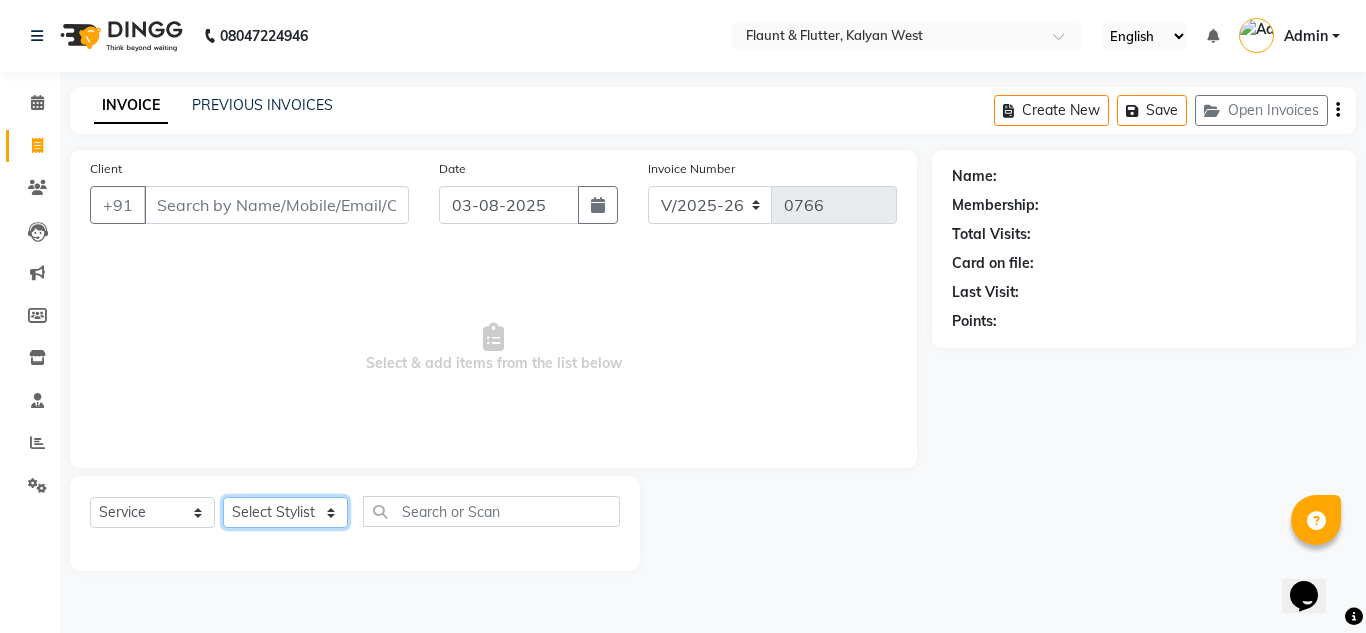 click on "Select Stylist H Robinson Keivom Khushi Krisha Manoranjan Neeta Sonkar Padmini Pradip Praksh Sharma Rakshu Roshni" 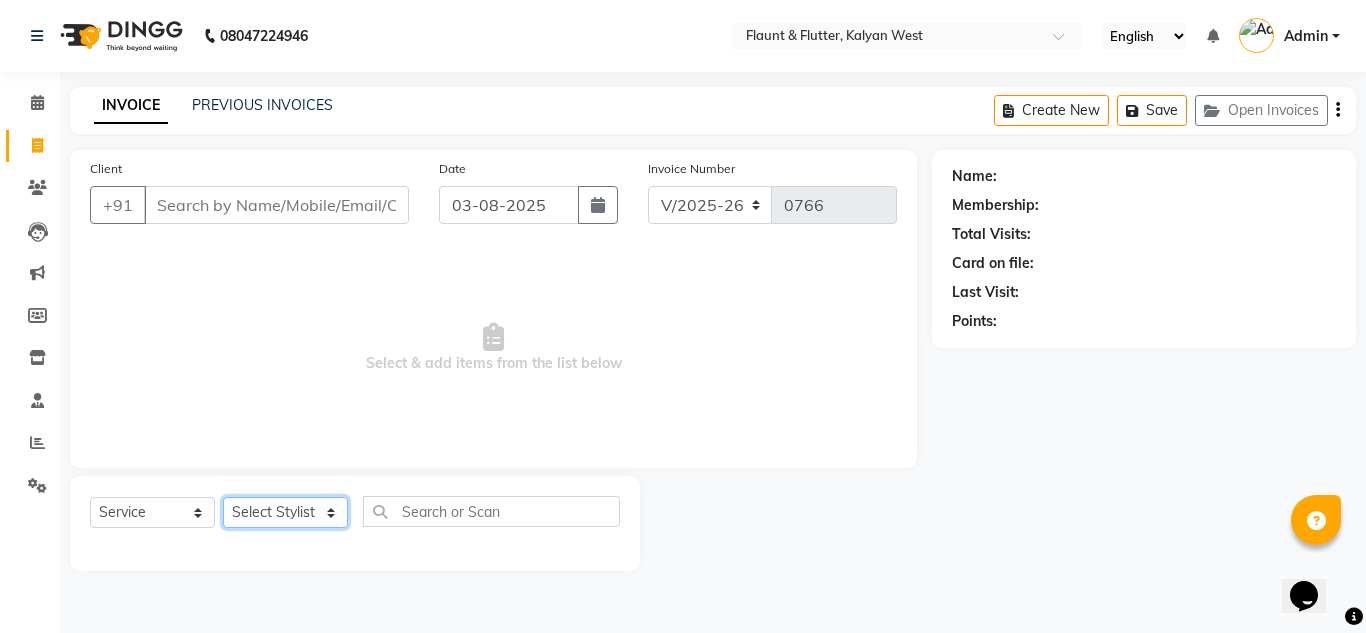 select on "31204" 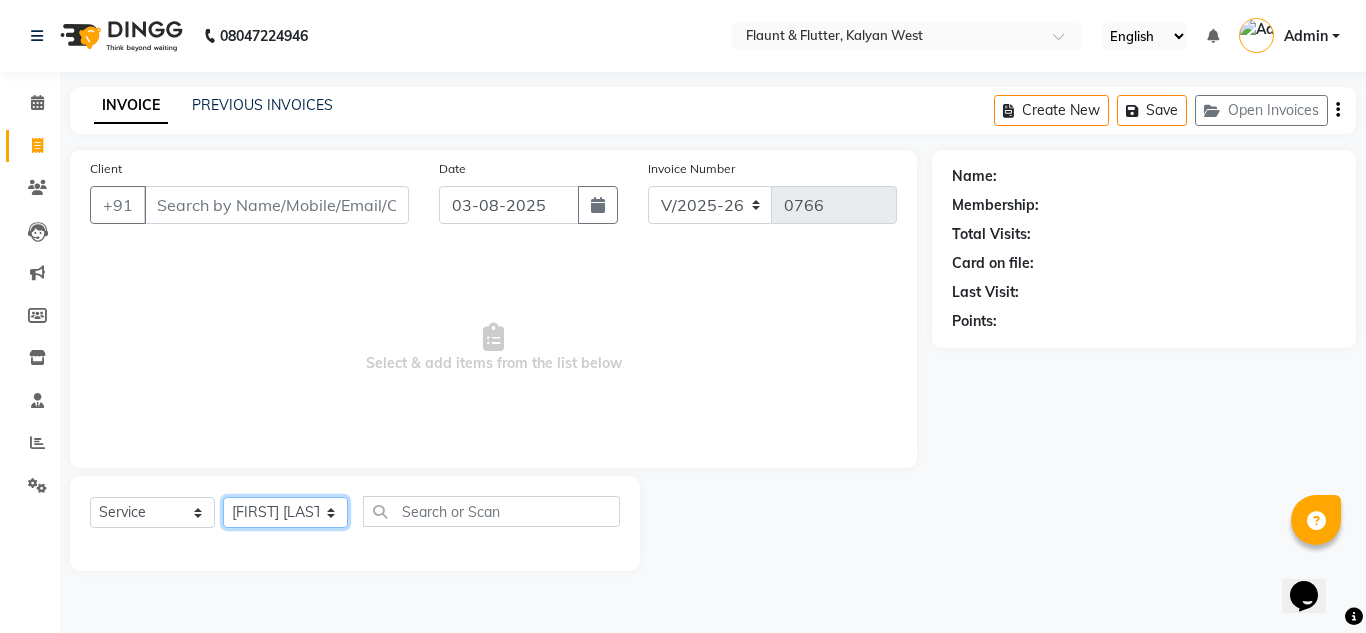 click on "Select Stylist H Robinson Keivom Khushi Krisha Manoranjan Neeta Sonkar Padmini Pradip Praksh Sharma Rakshu Roshni" 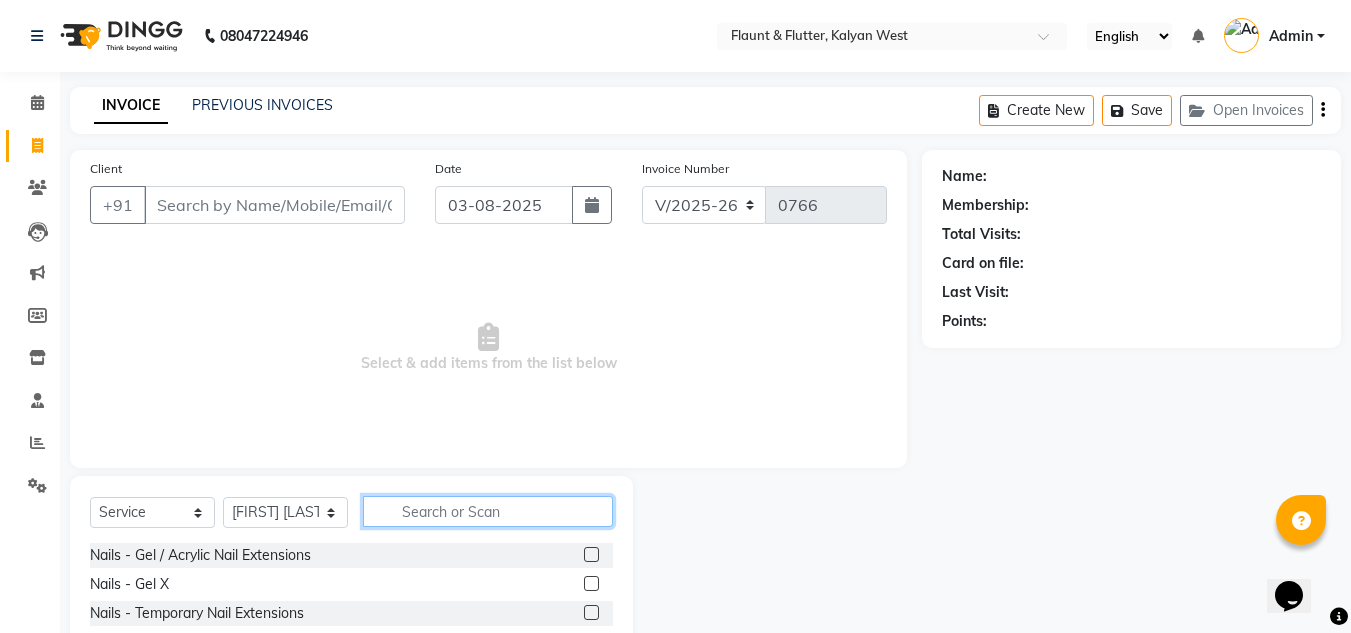 click 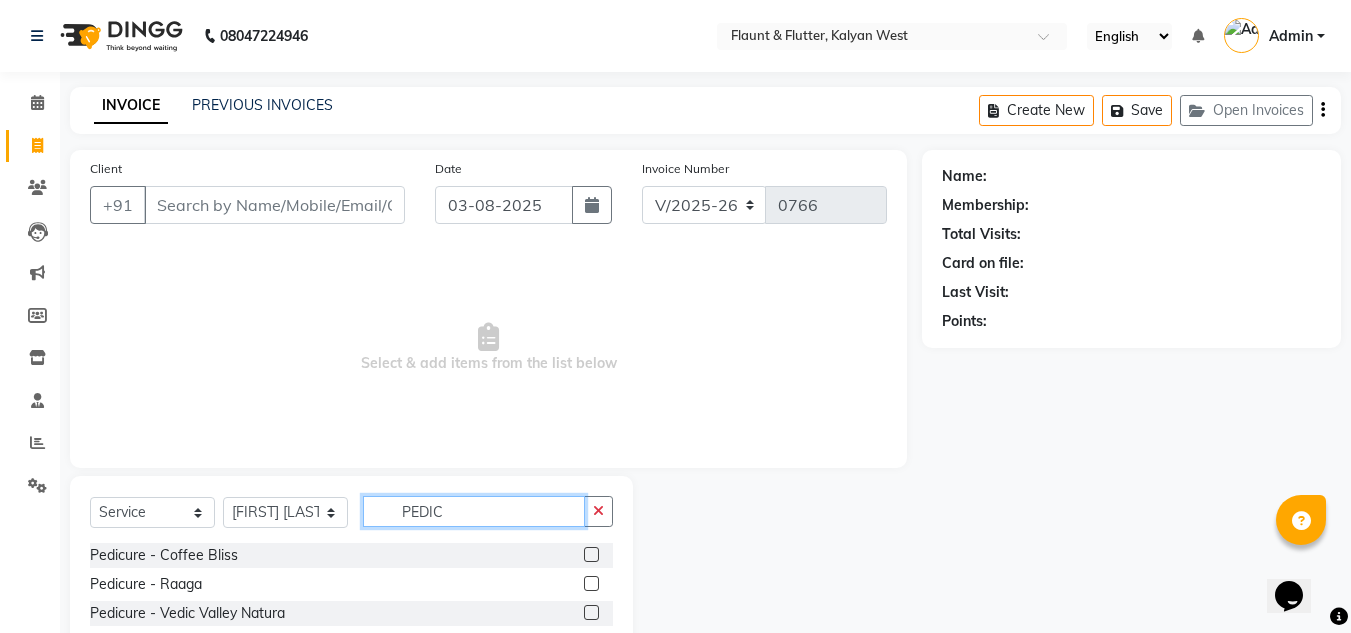 scroll, scrollTop: 168, scrollLeft: 0, axis: vertical 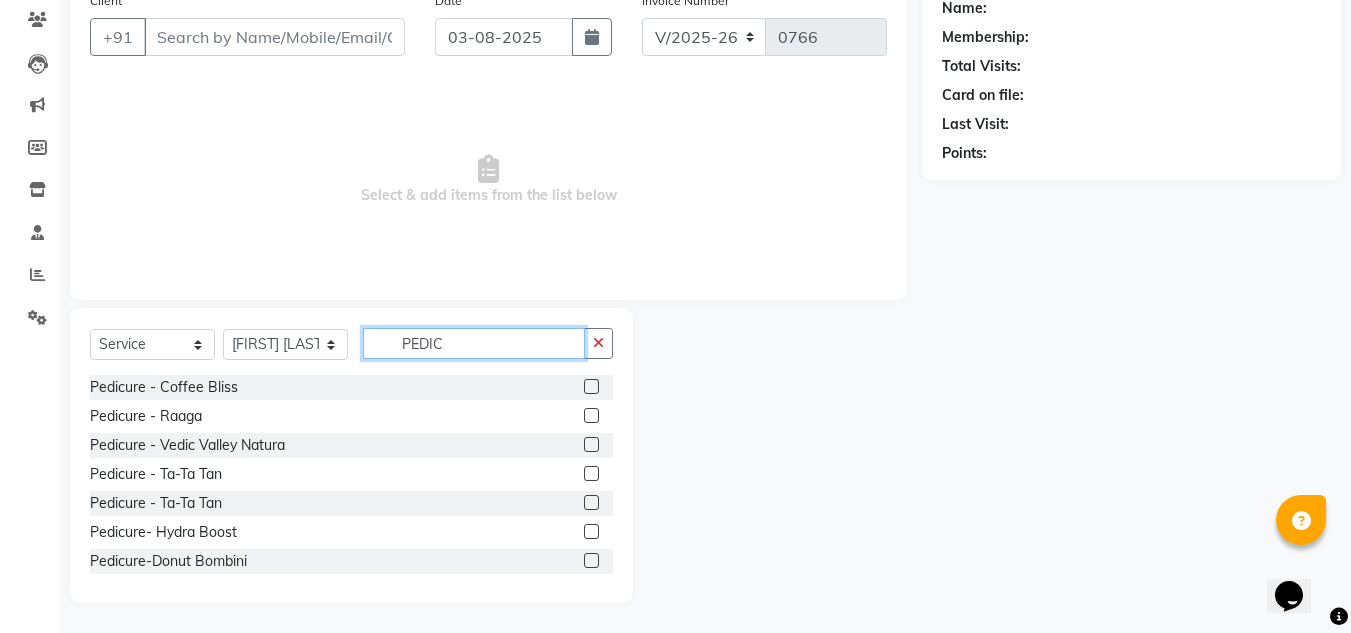 type on "PEDIC" 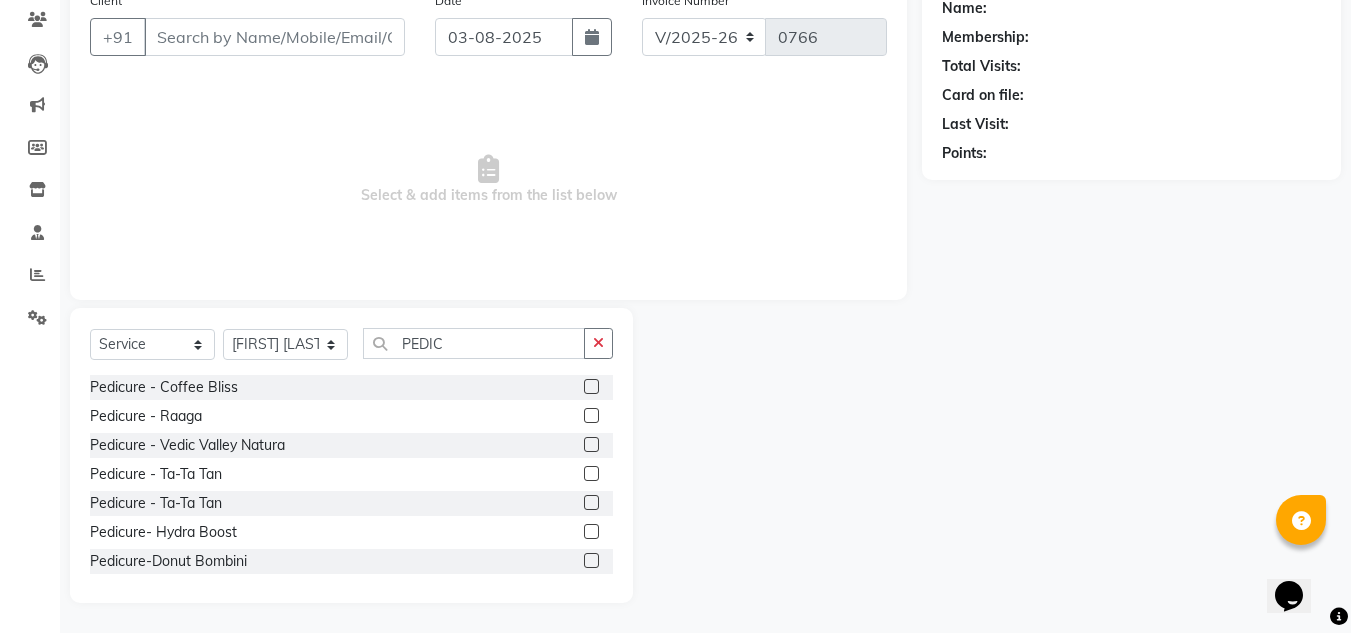click on "Pedicure-Donut Bombini" 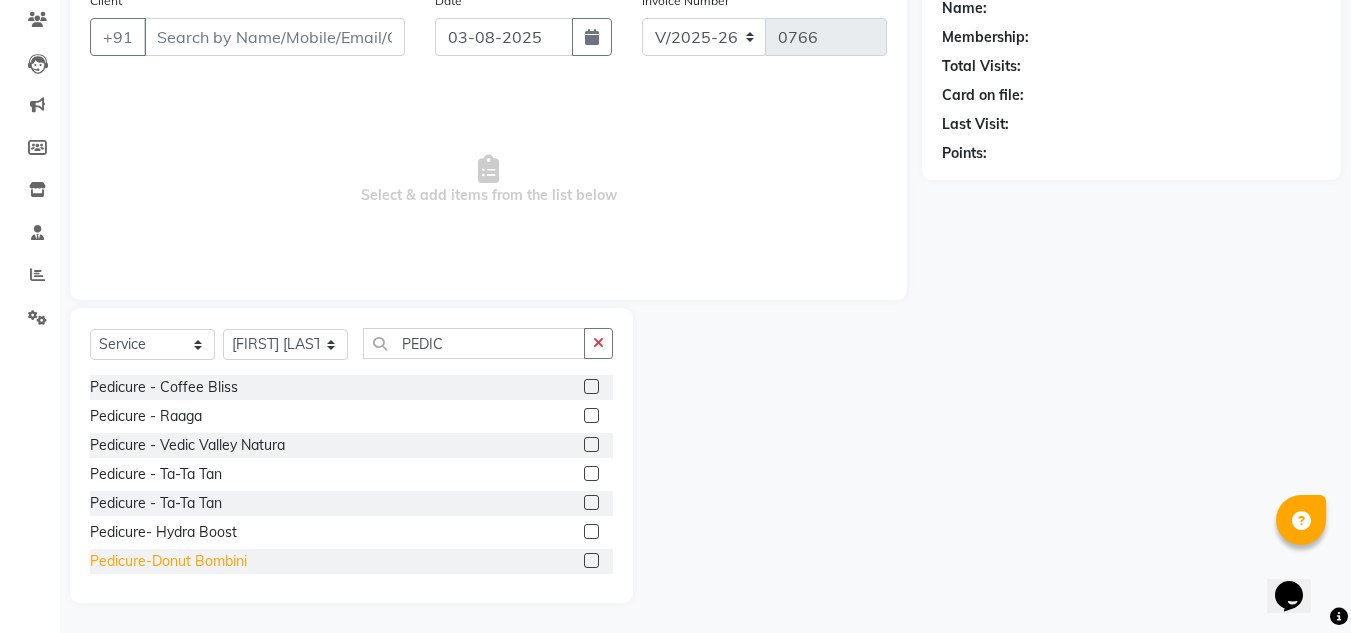 click on "Pedicure-Donut Bombini" 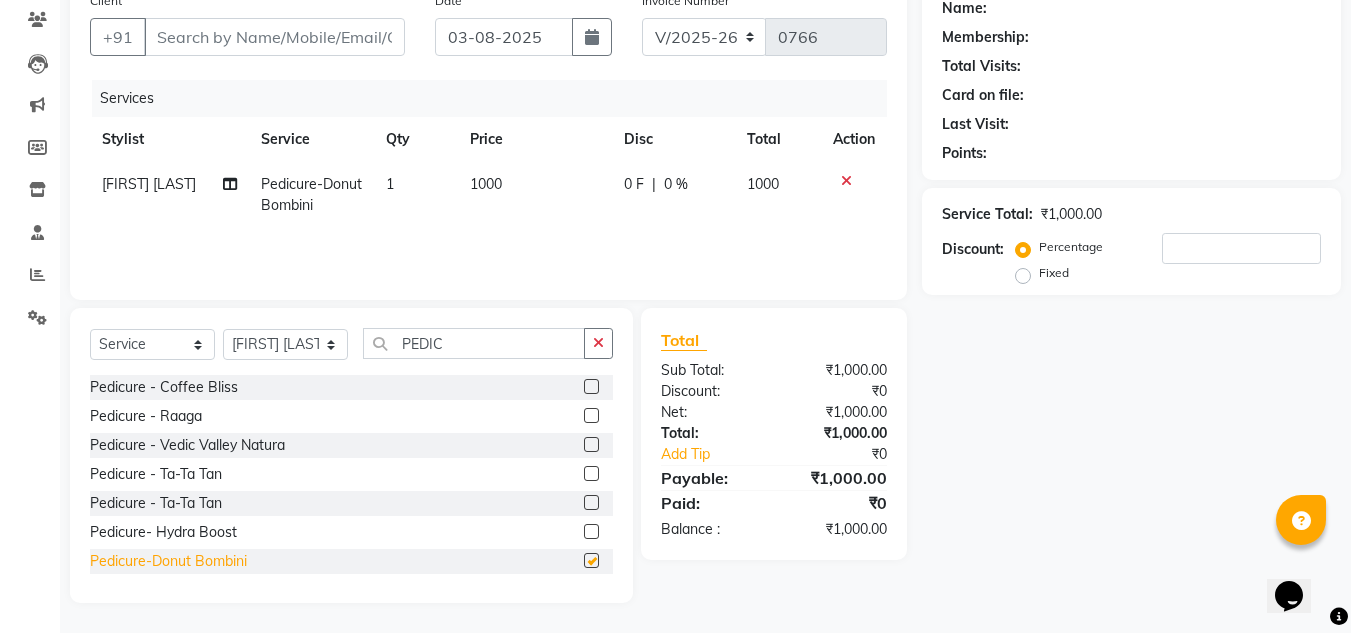 checkbox on "false" 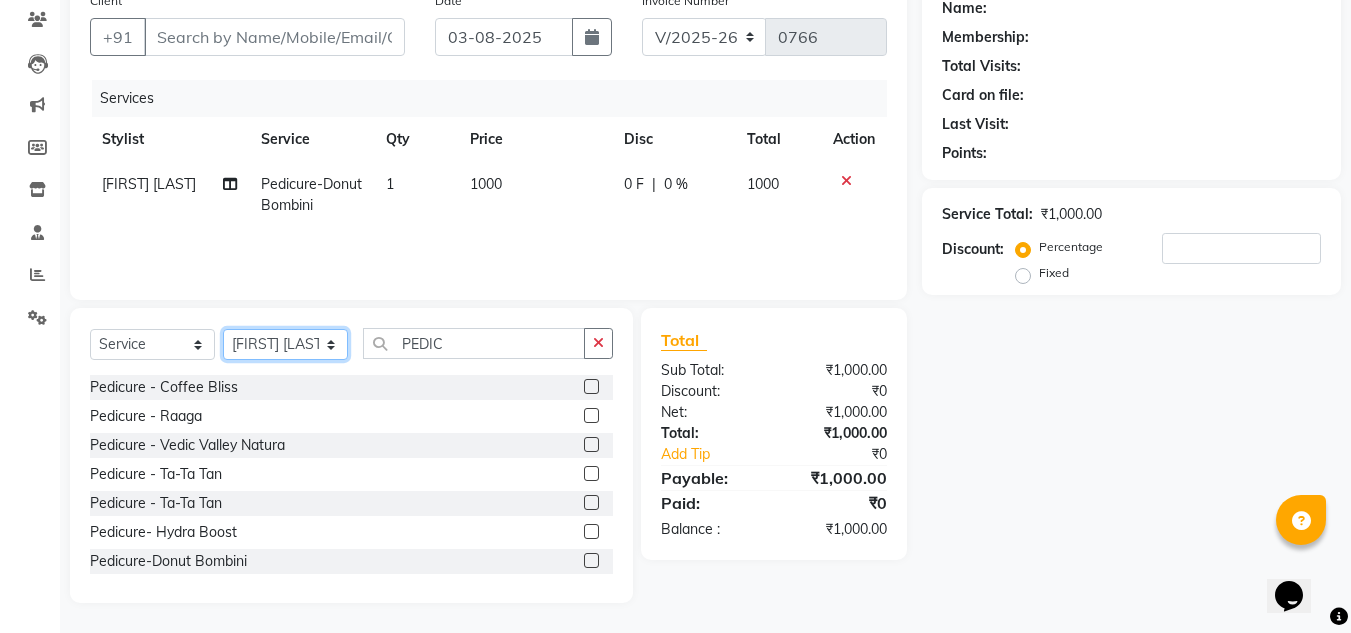 click on "Select Stylist H Robinson Keivom Khushi Krisha Manoranjan Neeta Sonkar Padmini Pradip Praksh Sharma Rakshu Roshni" 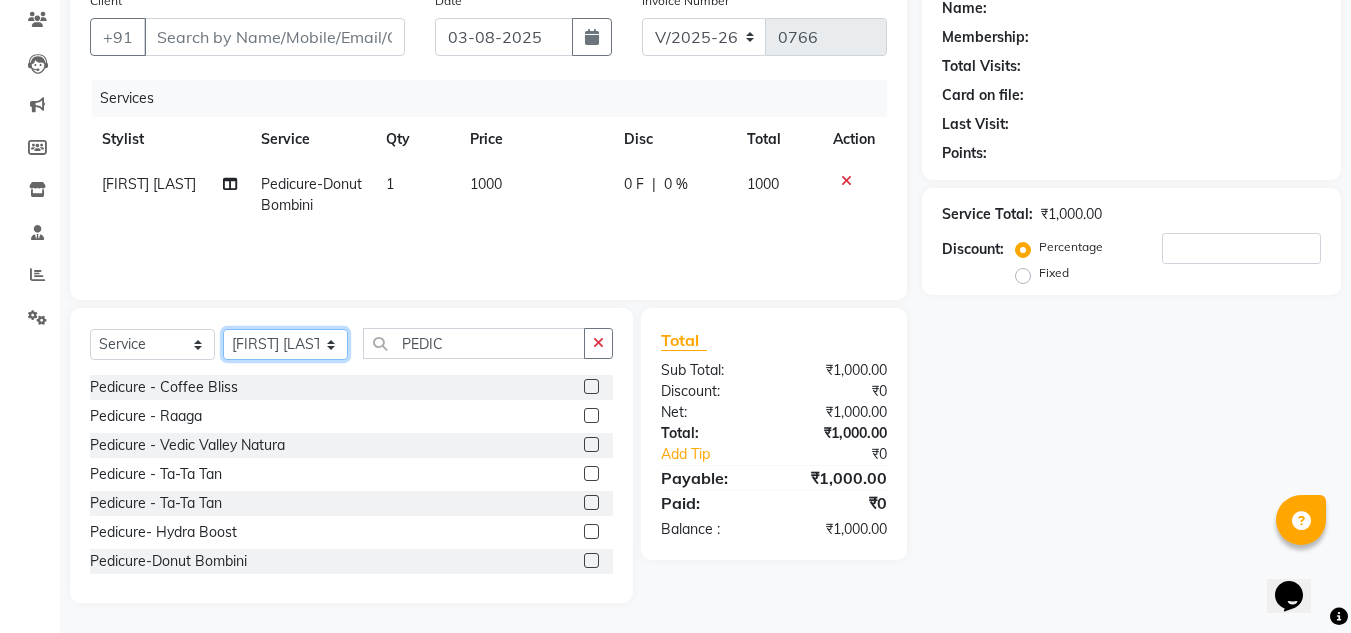 select on "52860" 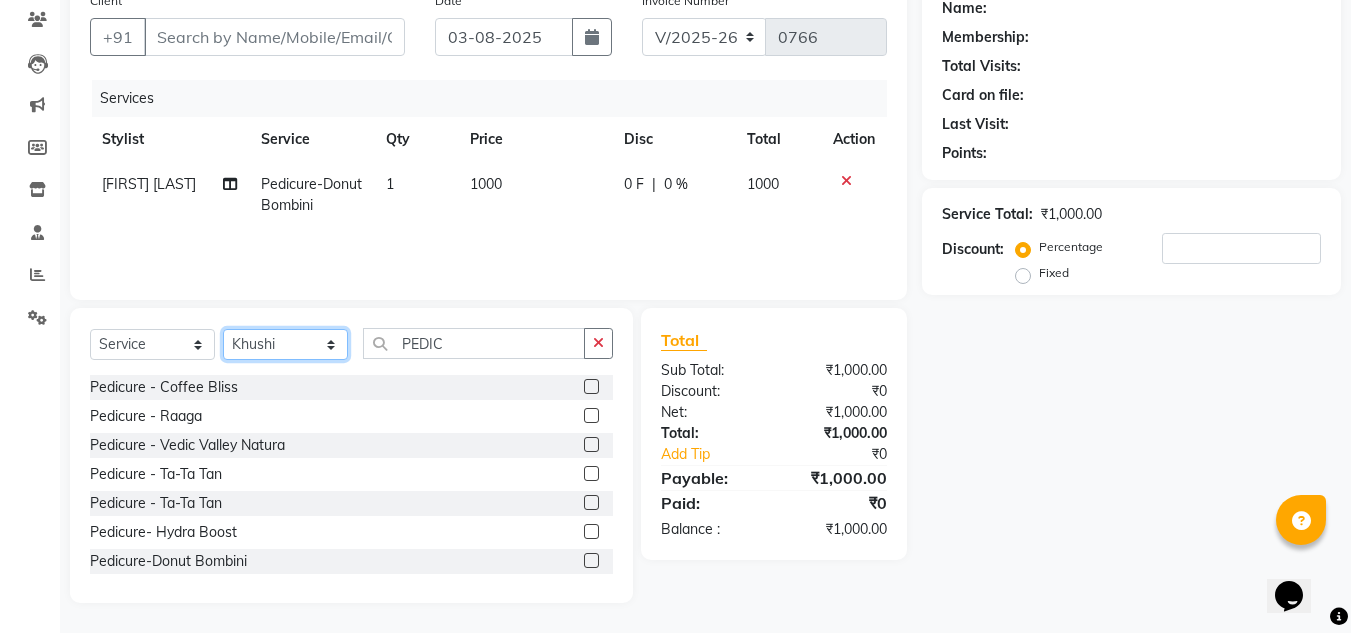 click on "Select Stylist H Robinson Keivom Khushi Krisha Manoranjan Neeta Sonkar Padmini Pradip Praksh Sharma Rakshu Roshni" 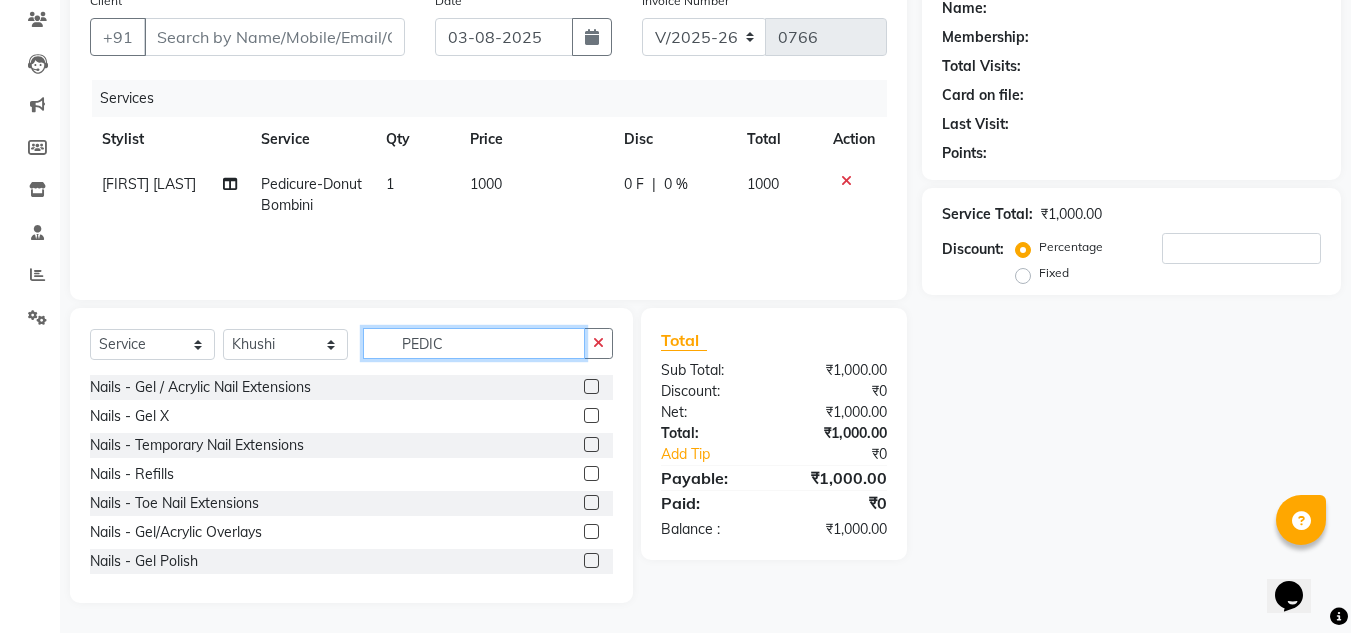 click on "PEDIC" 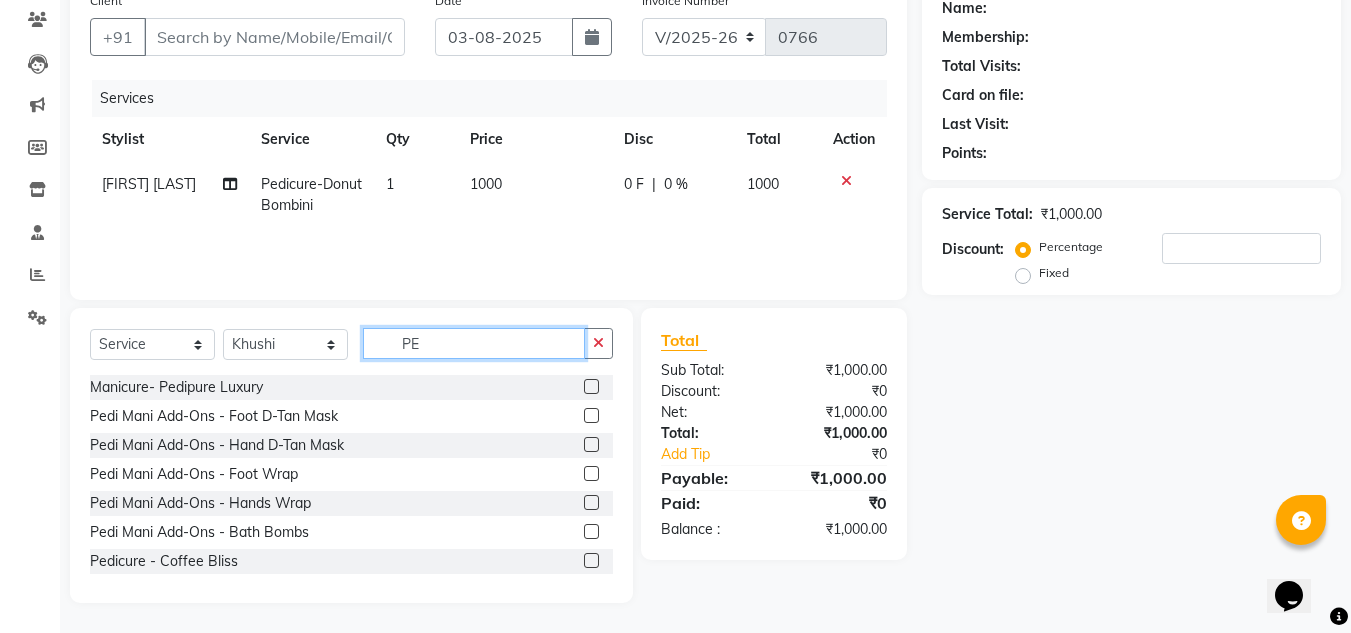type on "P" 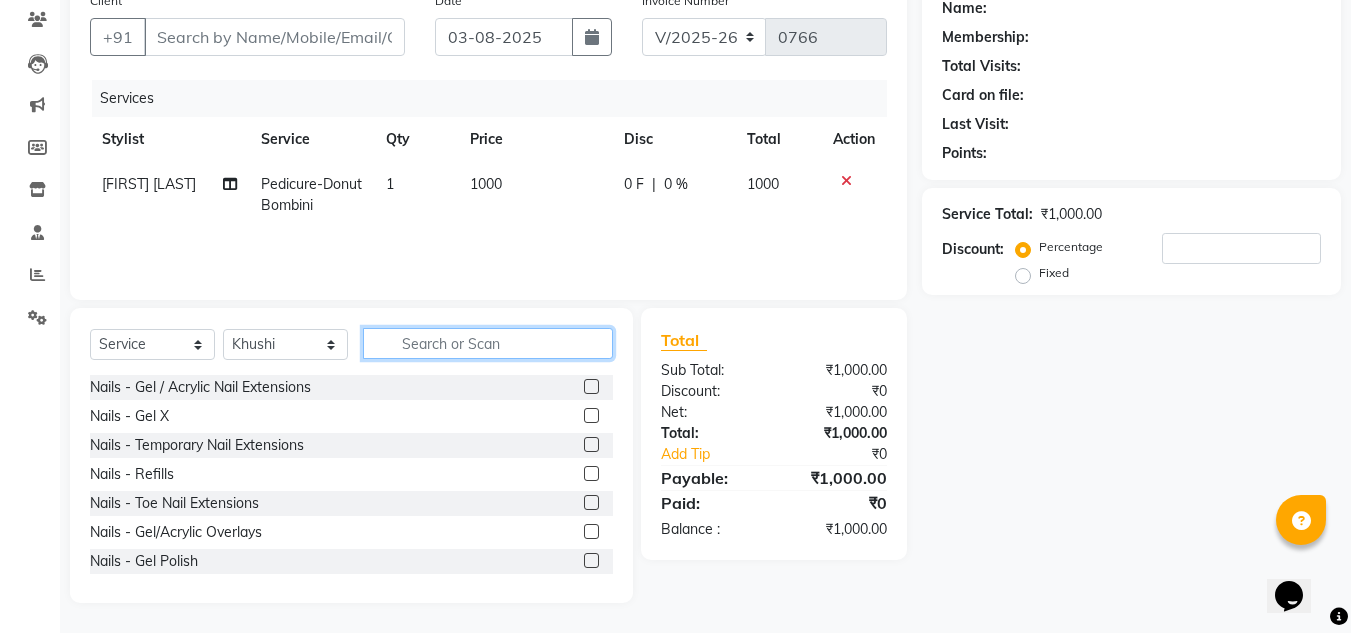 type 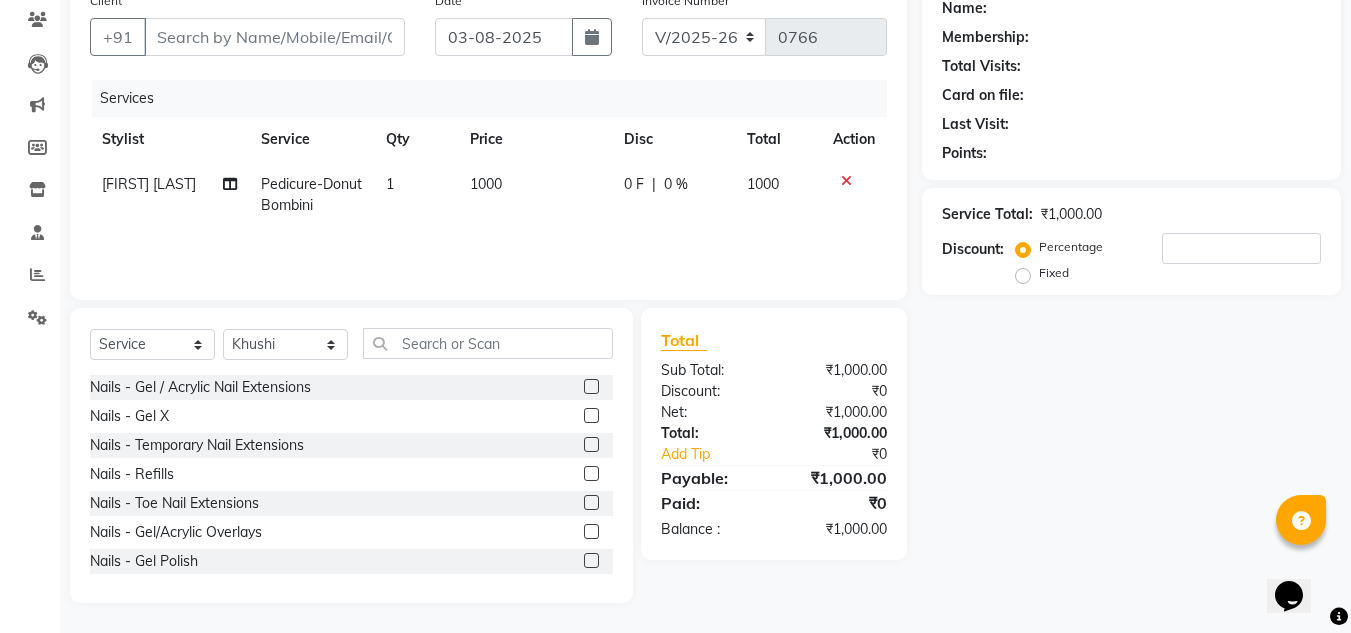 click 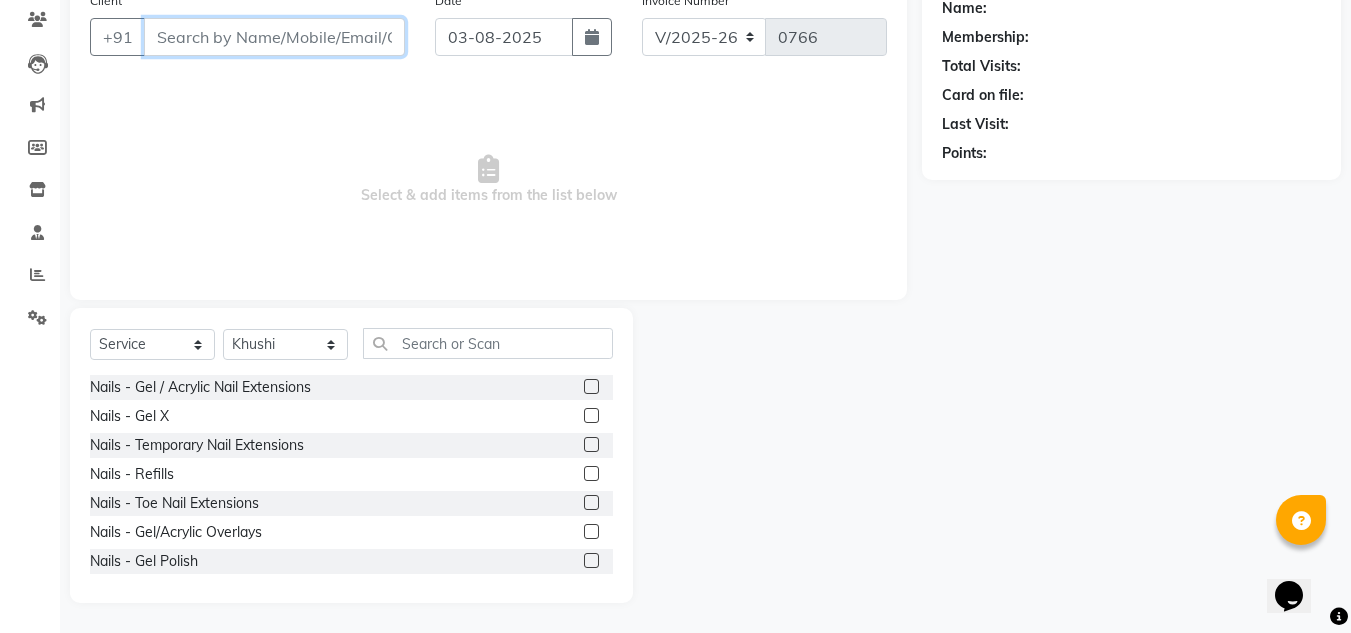 click on "Client" at bounding box center [274, 37] 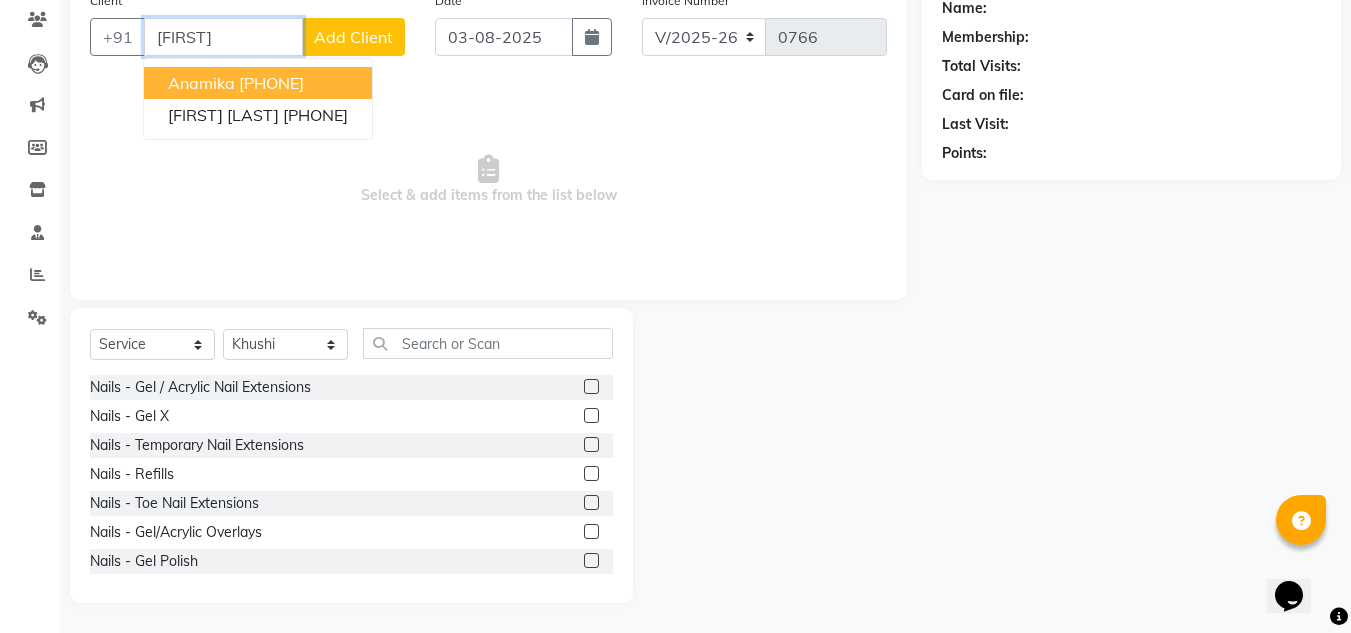 click on "[PHONE]" at bounding box center [271, 83] 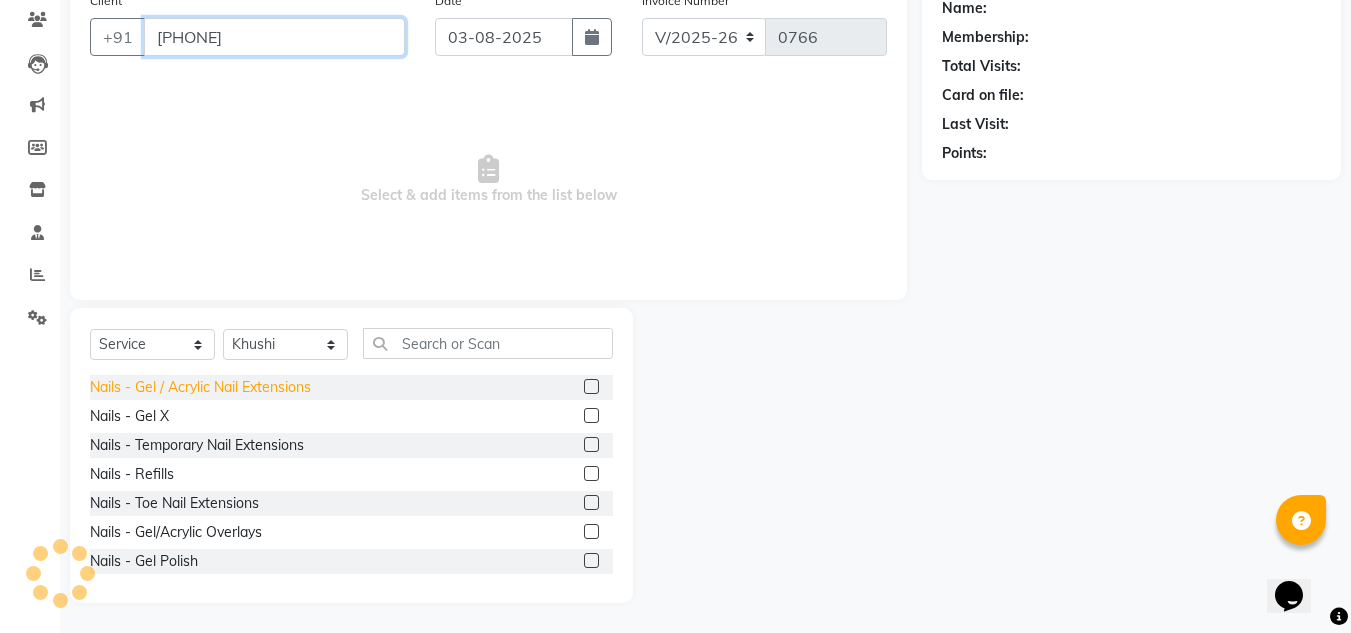 type on "[PHONE]" 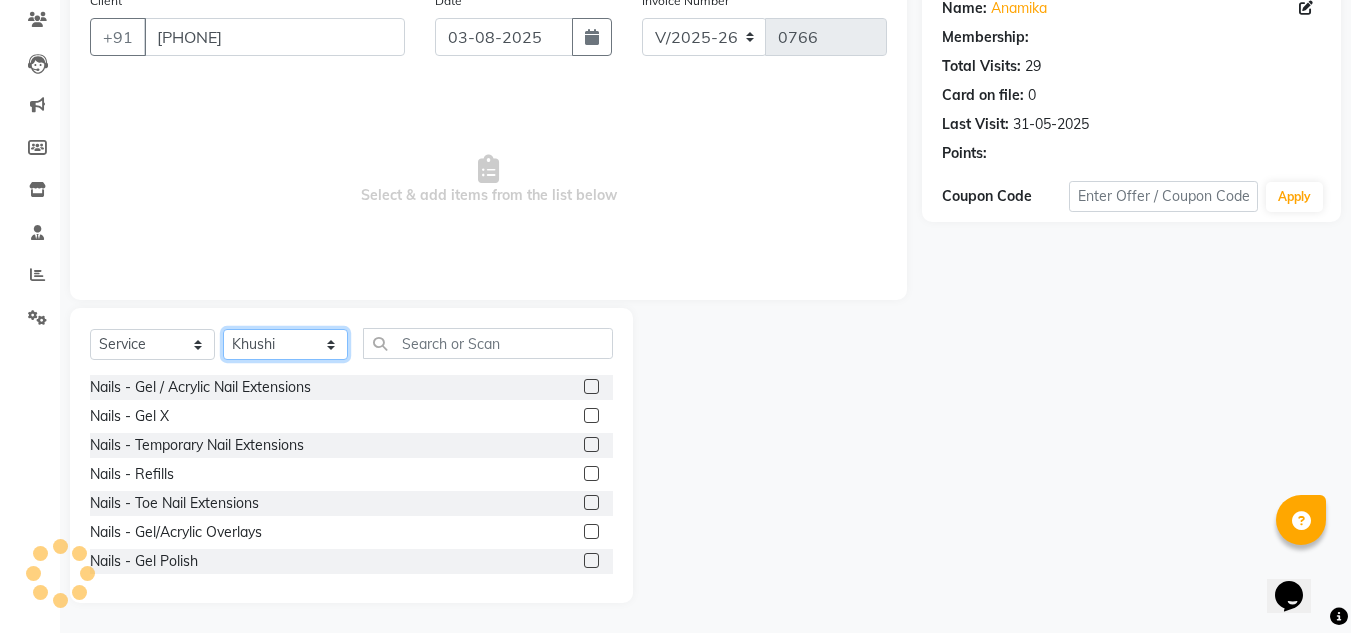 click on "Select Stylist H Robinson Keivom Khushi Krisha Manoranjan Neeta Sonkar Padmini Pradip Praksh Sharma Rakshu Roshni" 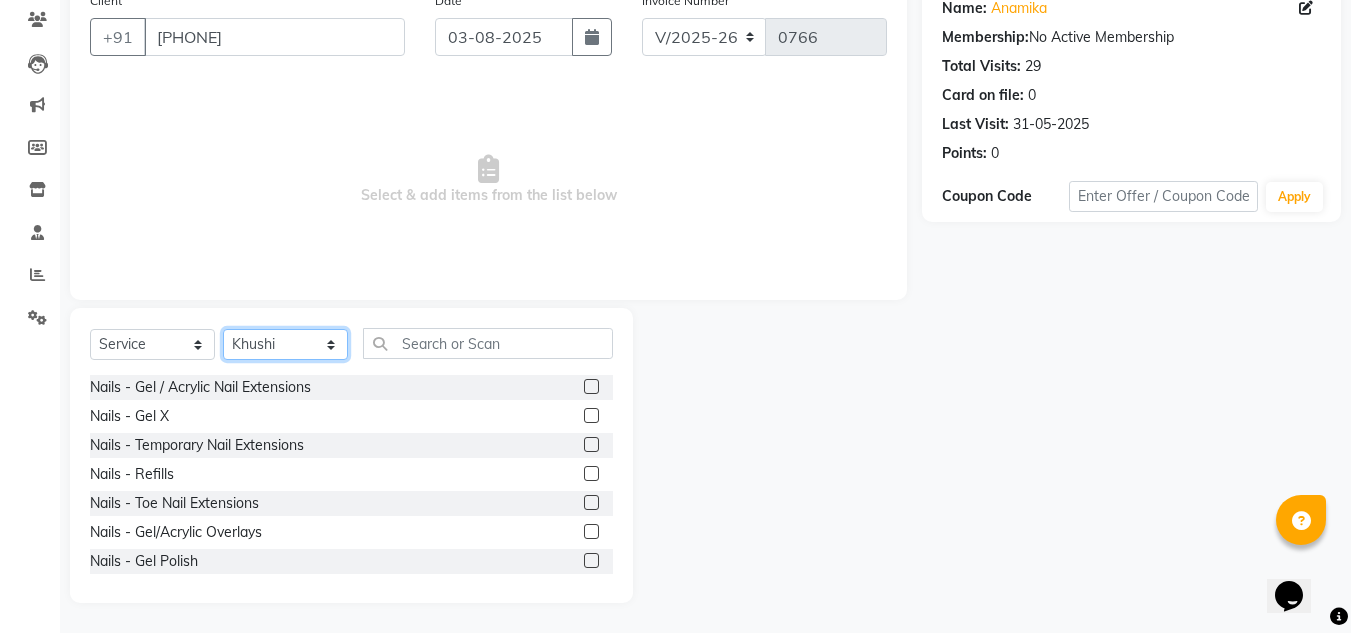 select on "59873" 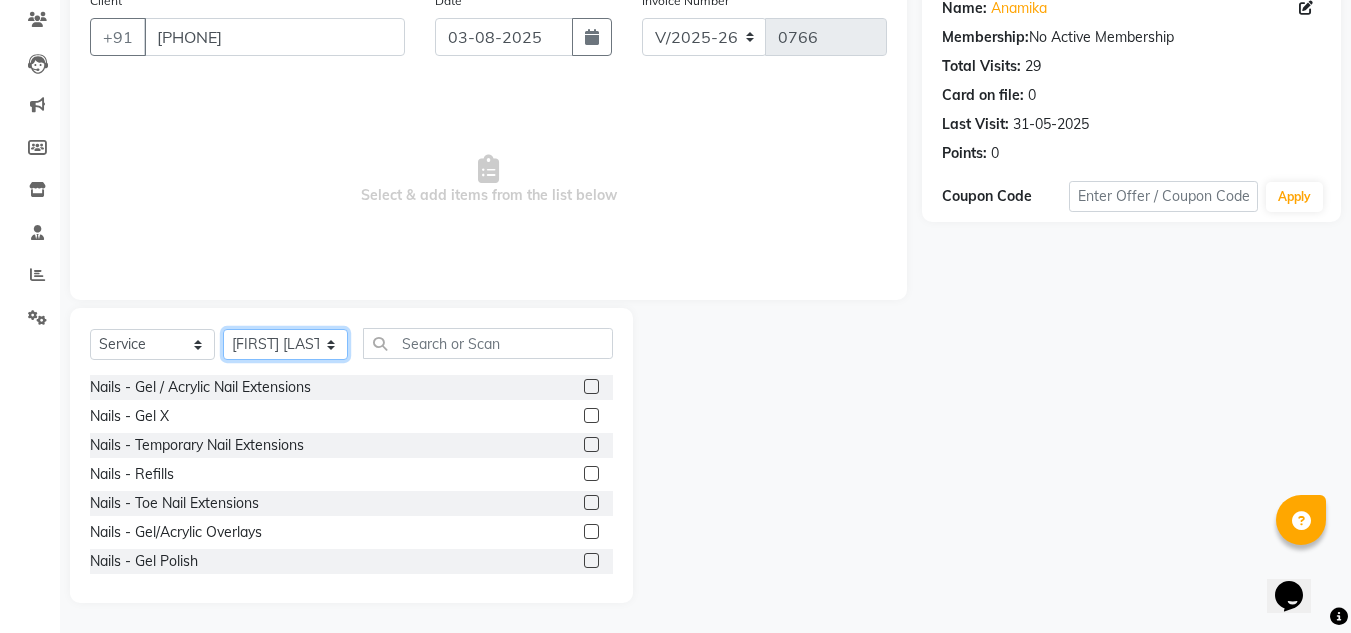 click on "Select Stylist H Robinson Keivom Khushi Krisha Manoranjan Neeta Sonkar Padmini Pradip Praksh Sharma Rakshu Roshni" 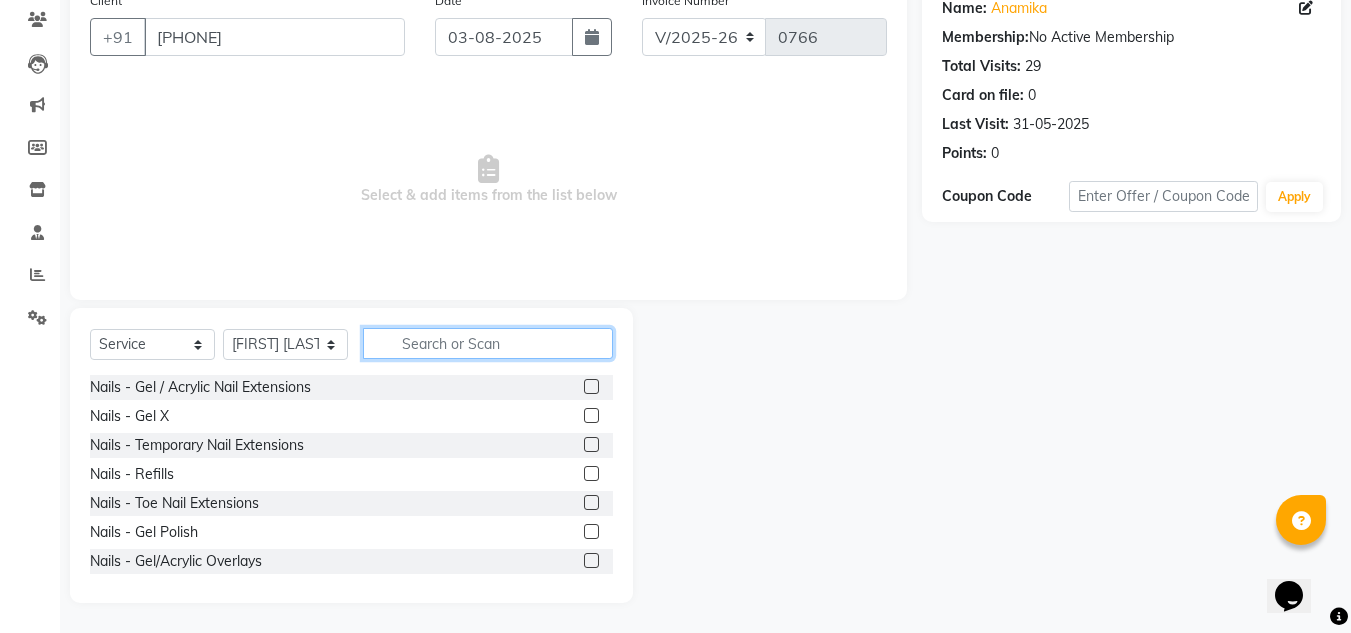 click 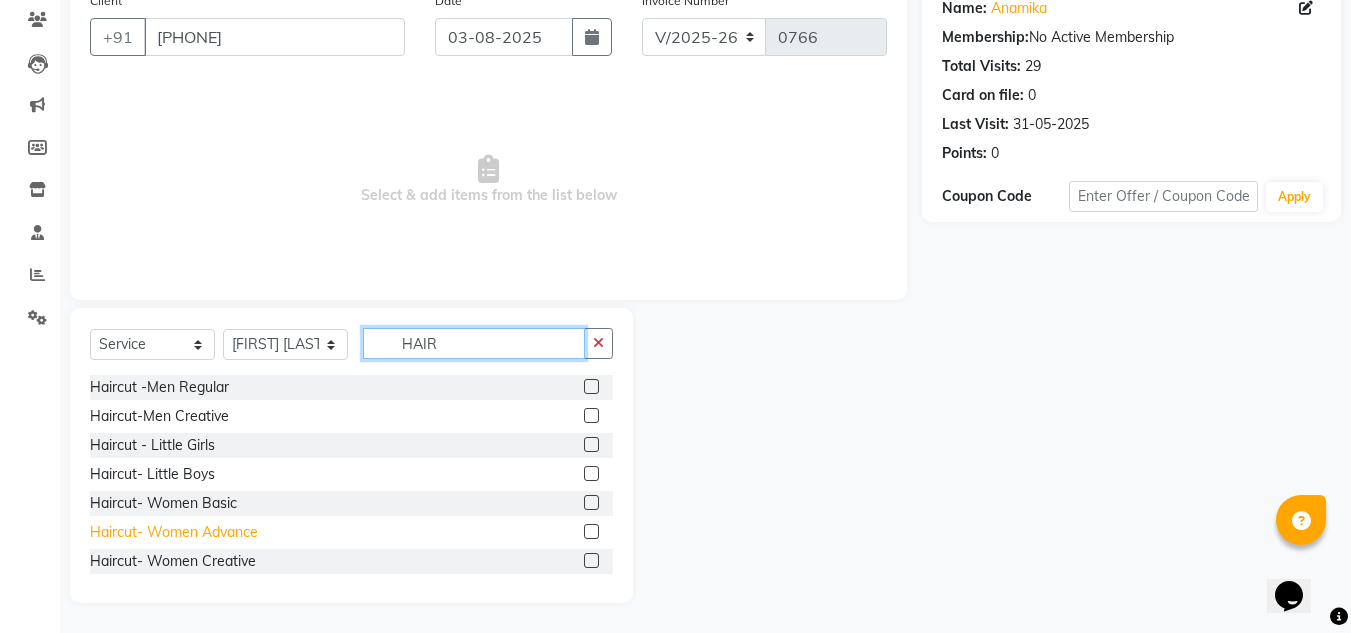 type on "HAIR" 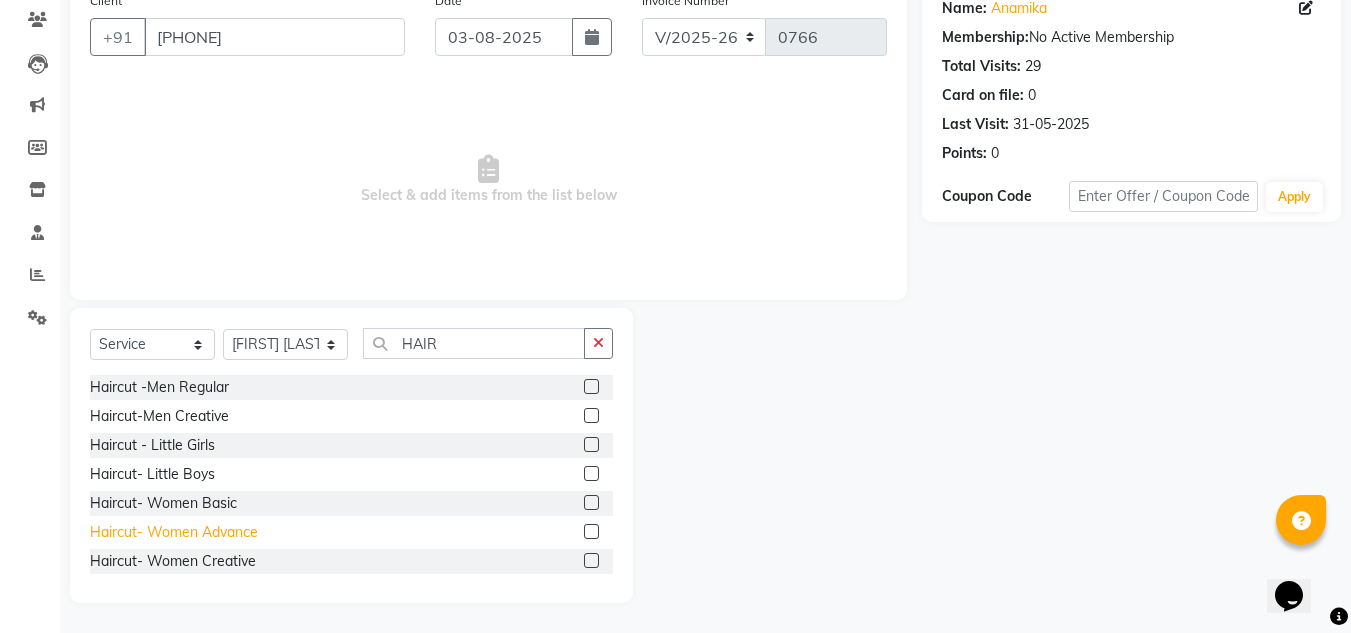 click on "Haircut- Women Advance" 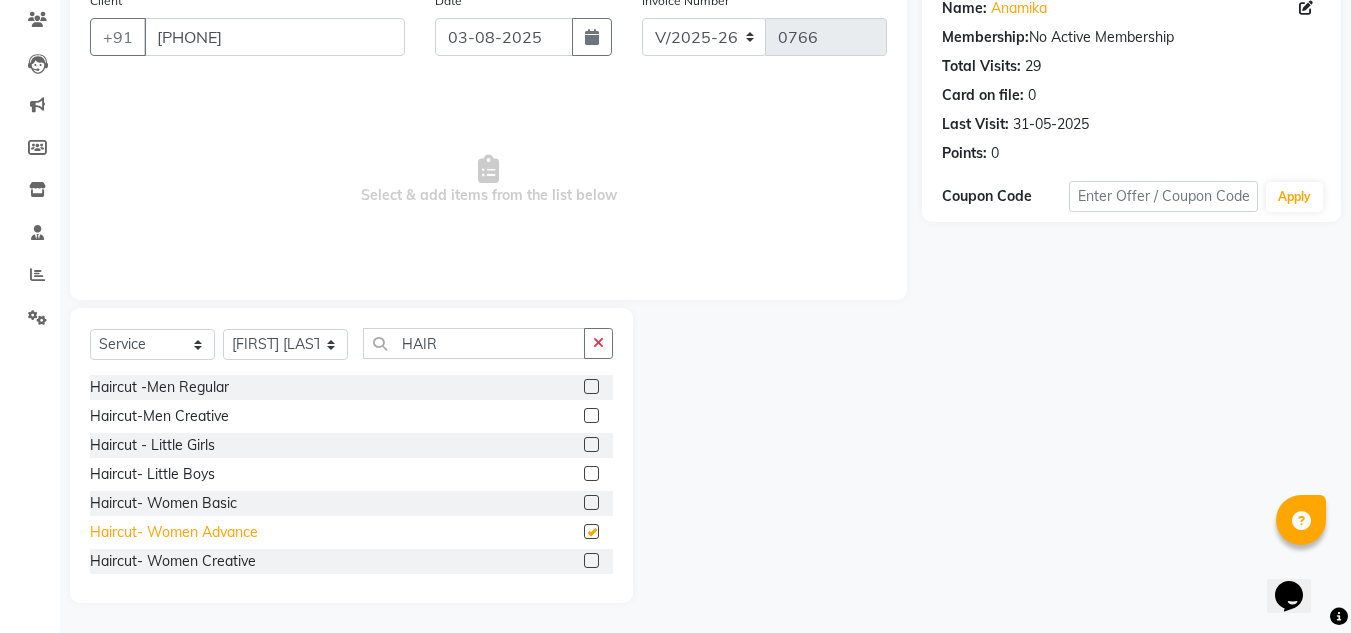 checkbox on "false" 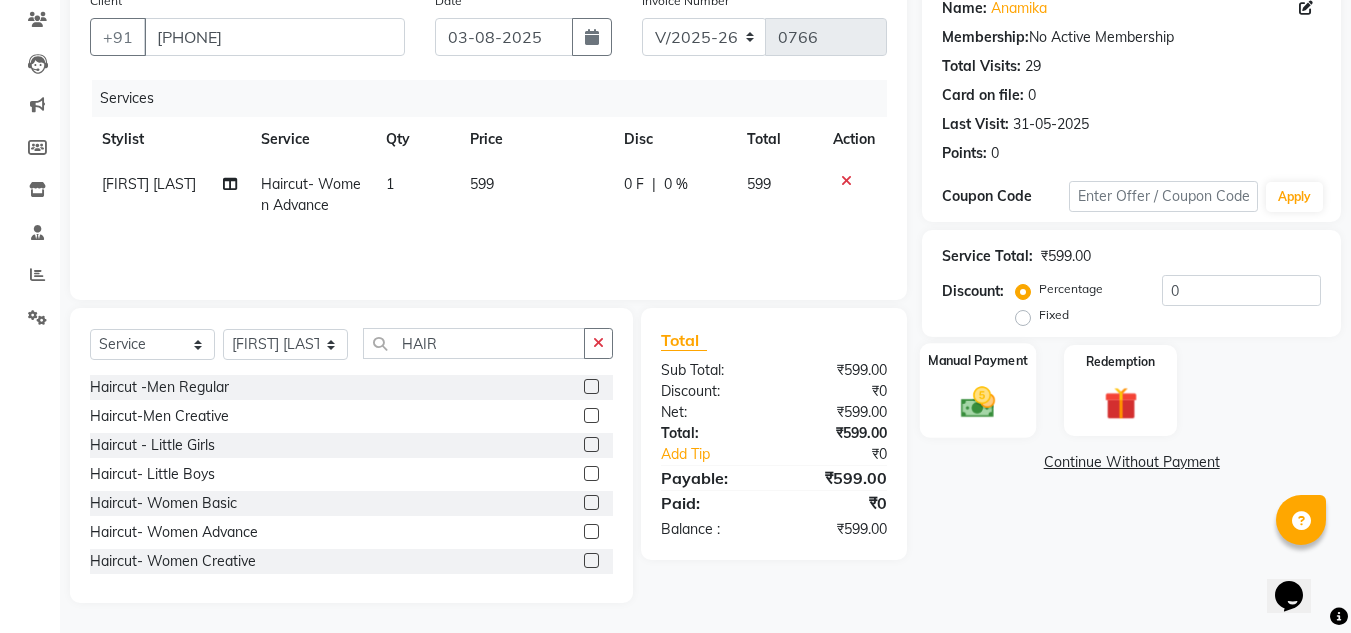 click on "Manual Payment" 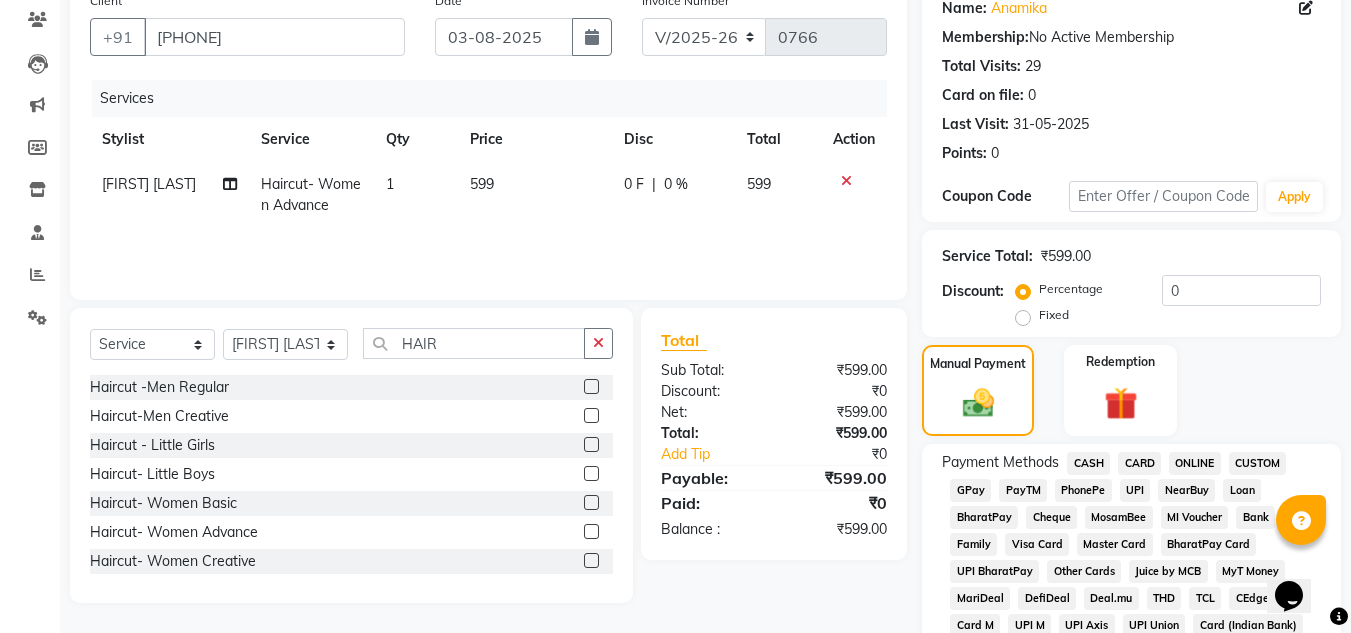 click on "CASH" 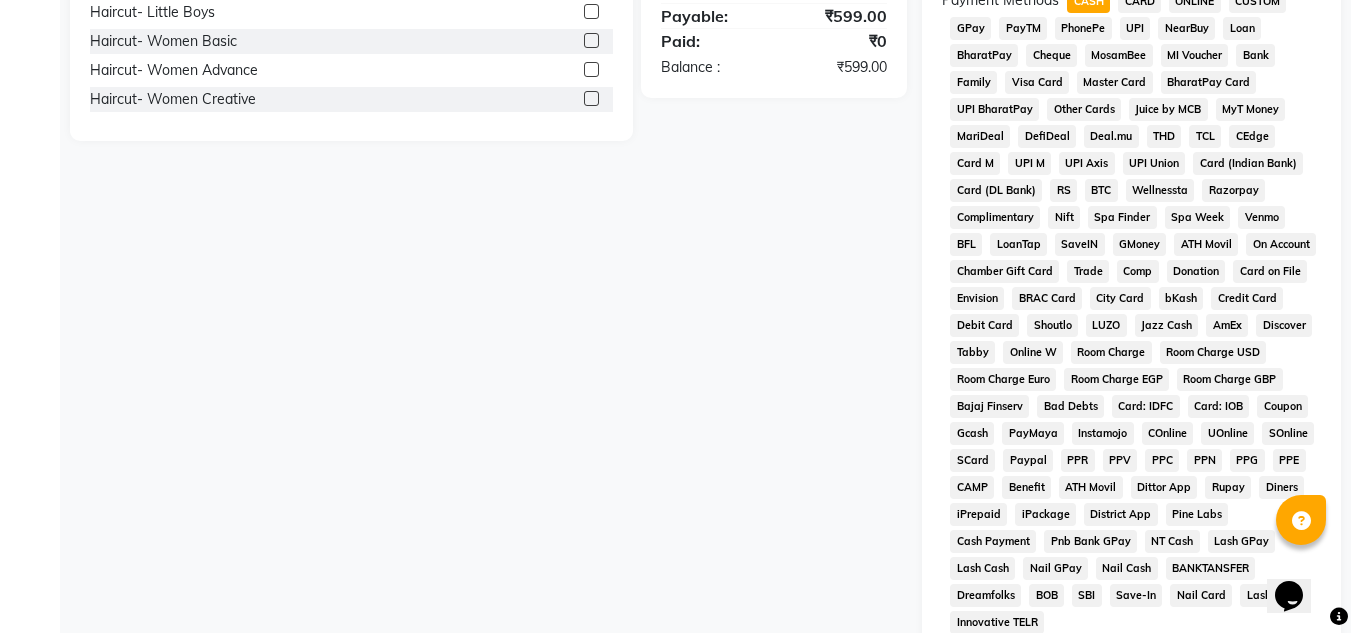 scroll, scrollTop: 869, scrollLeft: 0, axis: vertical 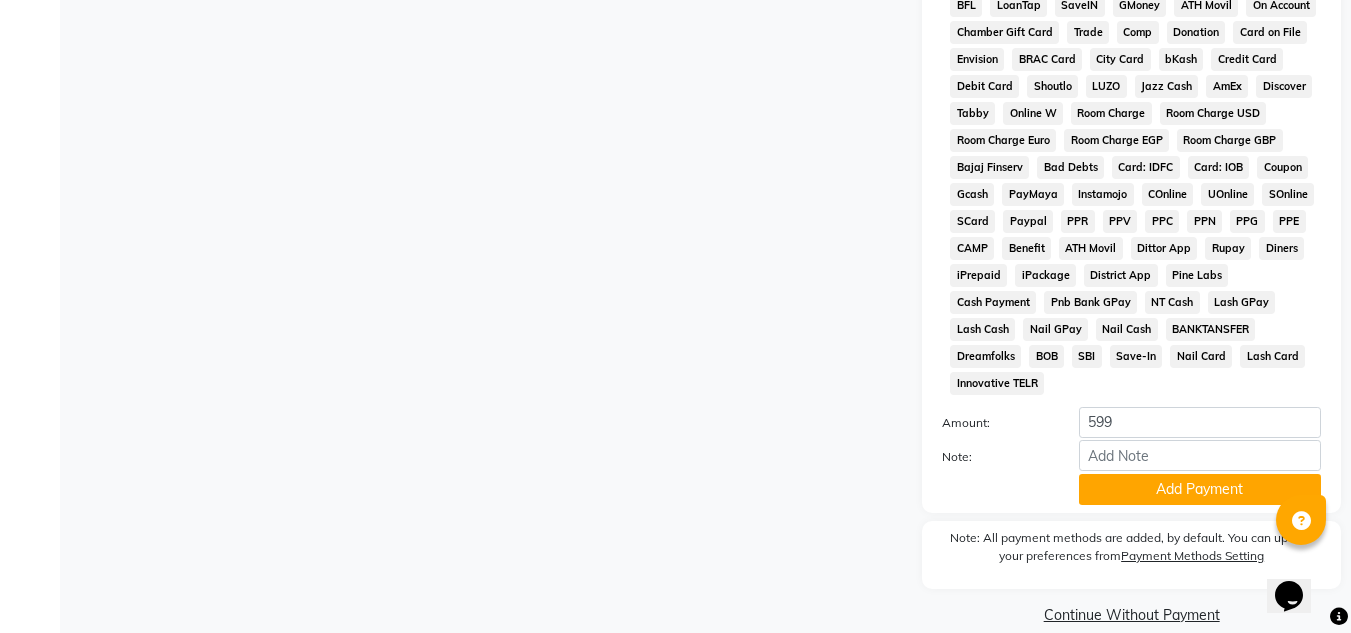 click on "Add Payment" 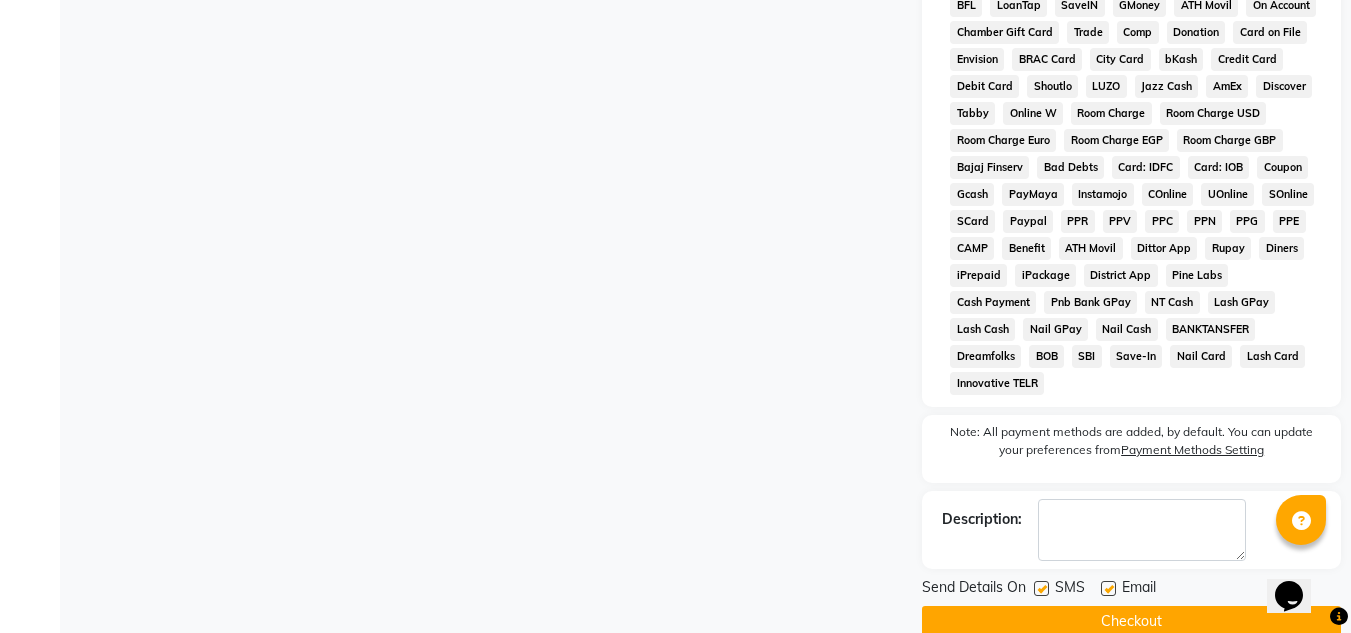 click 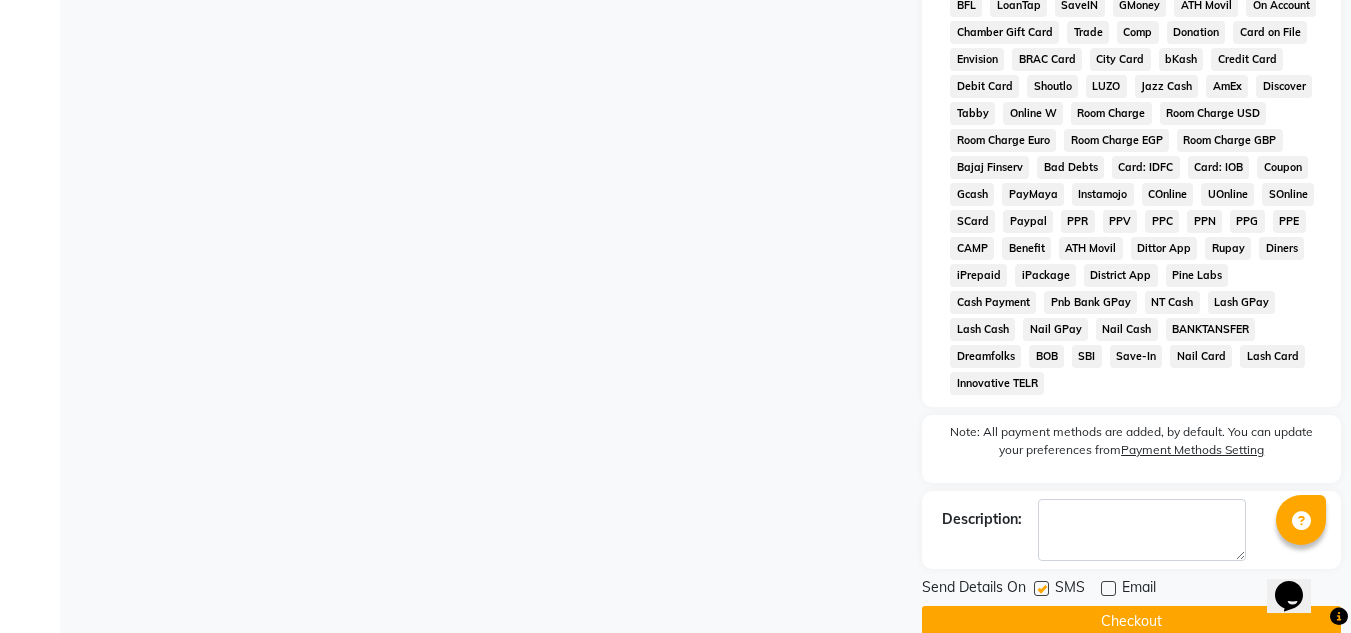 click on "Checkout" 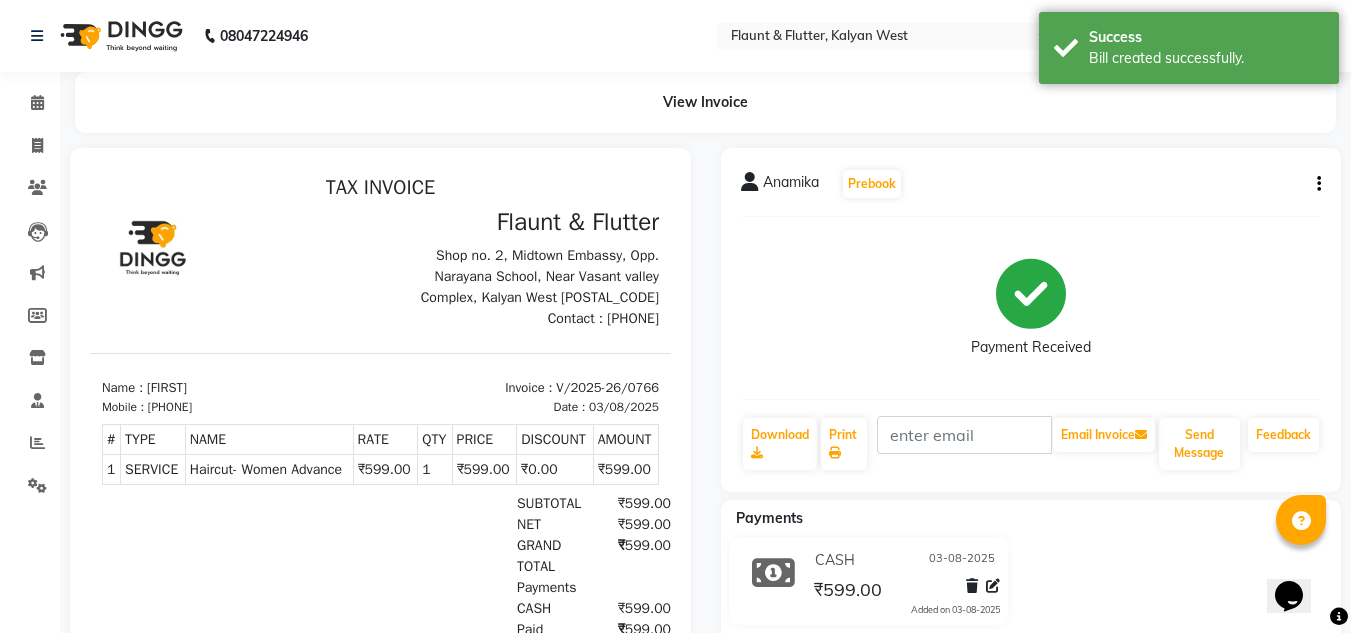 scroll, scrollTop: 0, scrollLeft: 0, axis: both 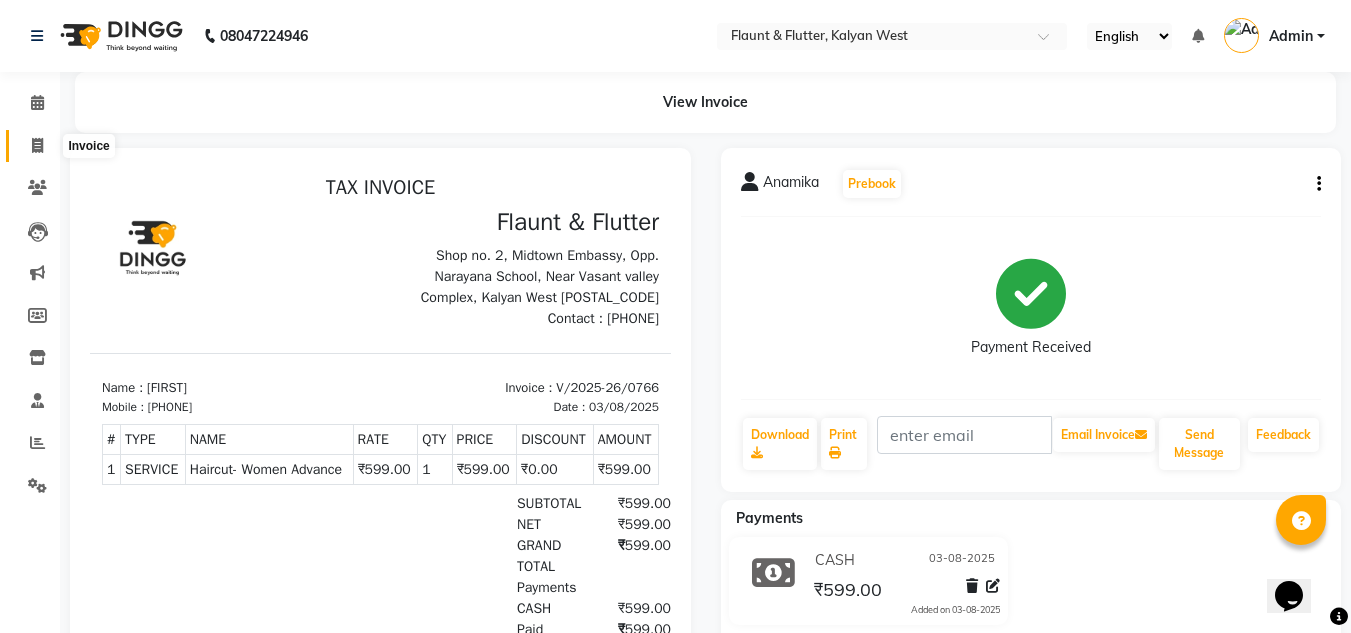 click 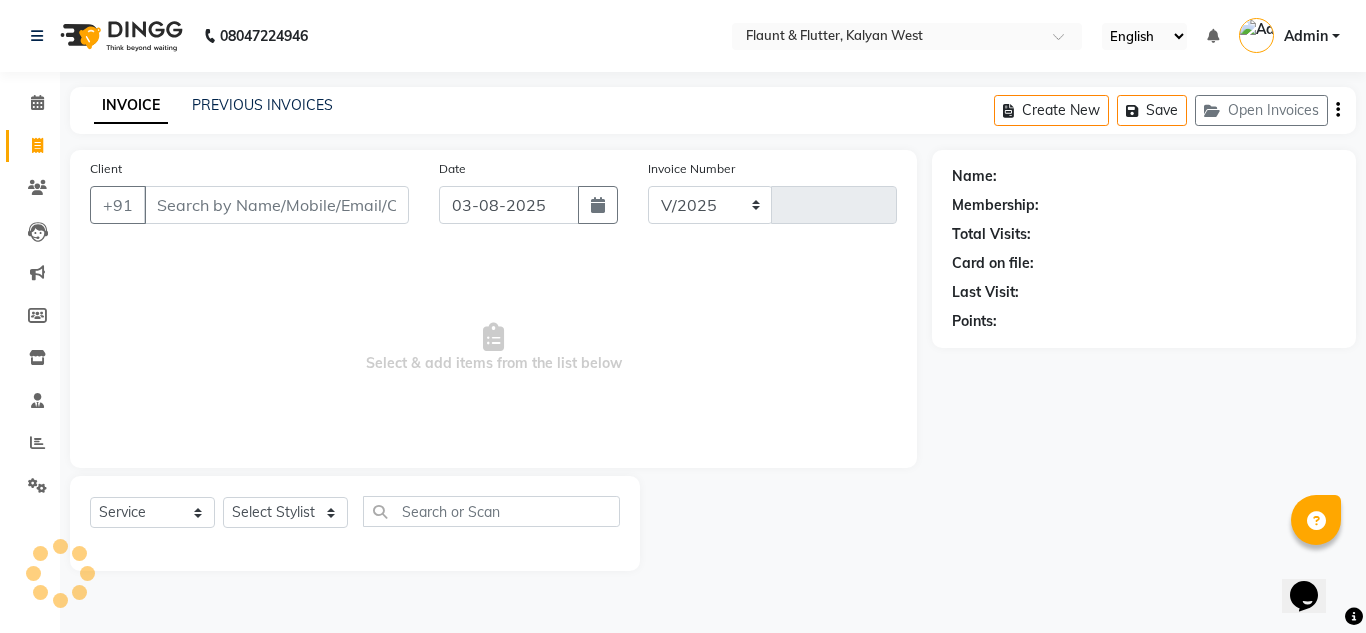 select on "4941" 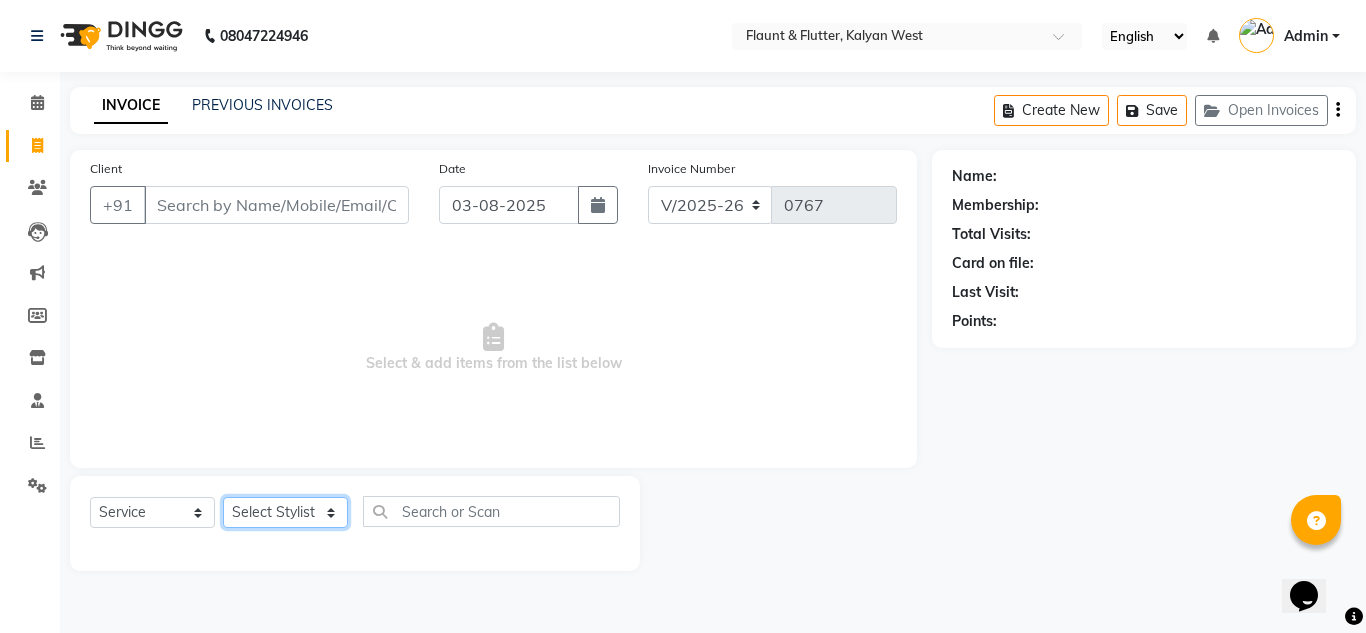 click on "Select Stylist H Robinson Keivom Khushi Krisha Manoranjan Neeta Sonkar Padmini Pradip Praksh Sharma Rakshu Roshni" 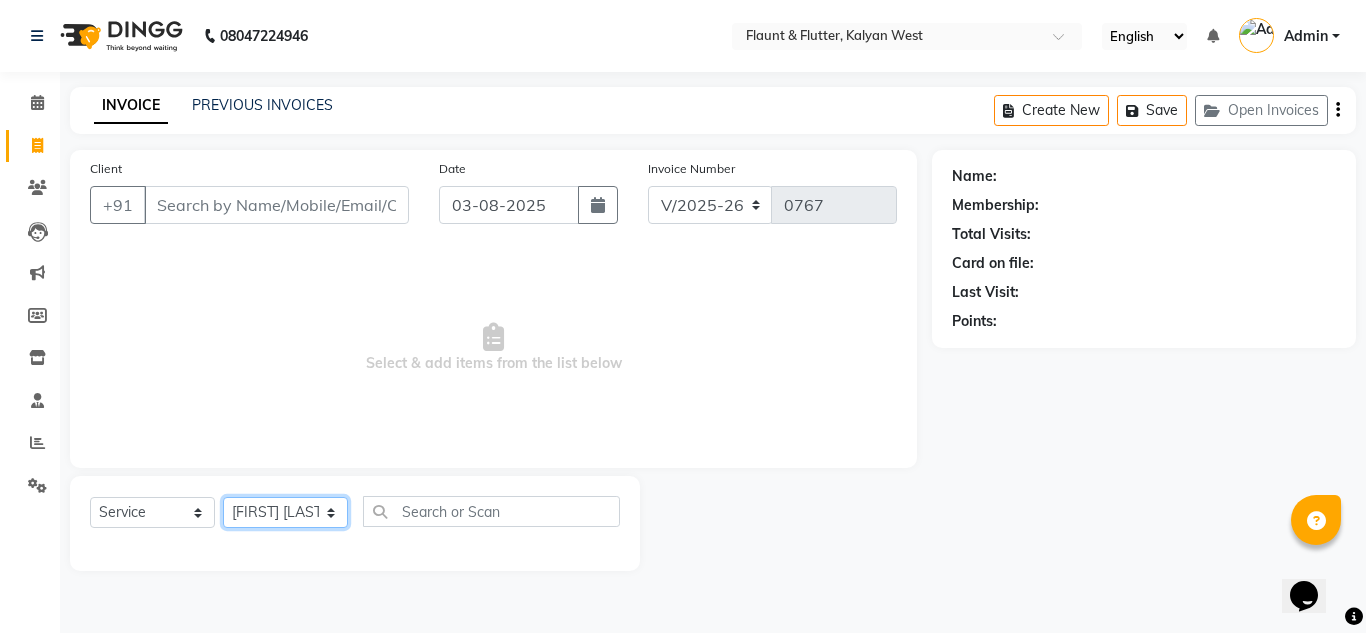 click on "Select Stylist H Robinson Keivom Khushi Krisha Manoranjan Neeta Sonkar Padmini Pradip Praksh Sharma Rakshu Roshni" 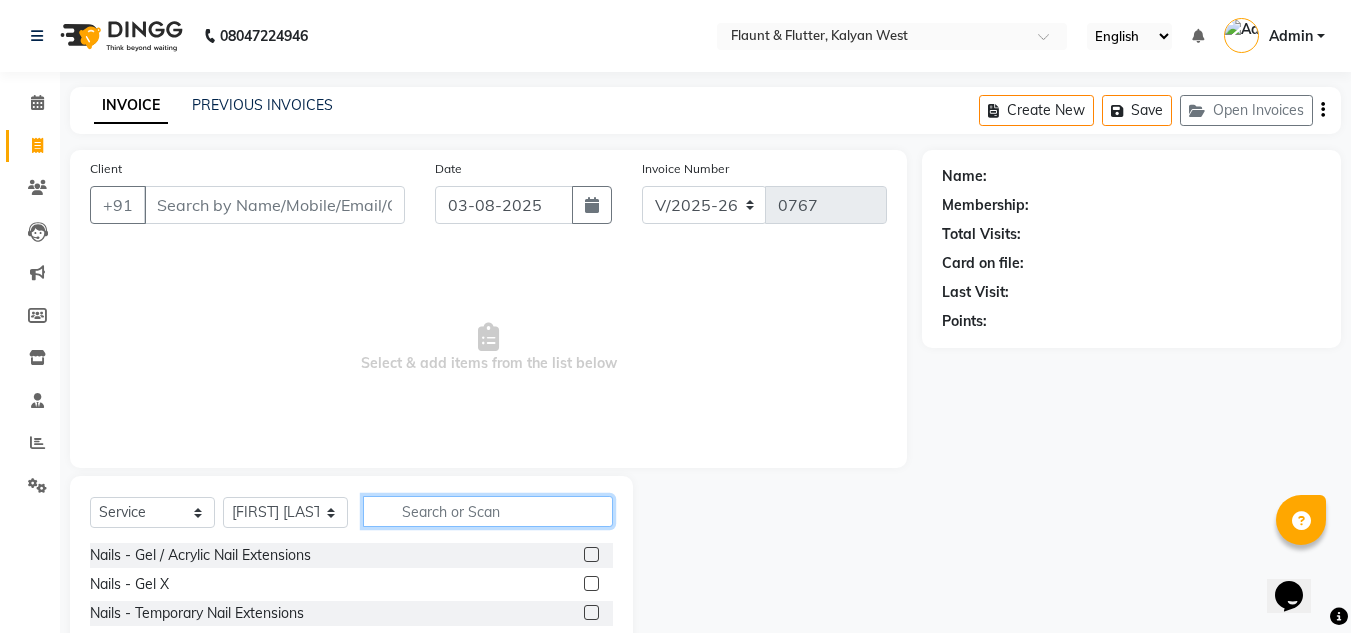 click 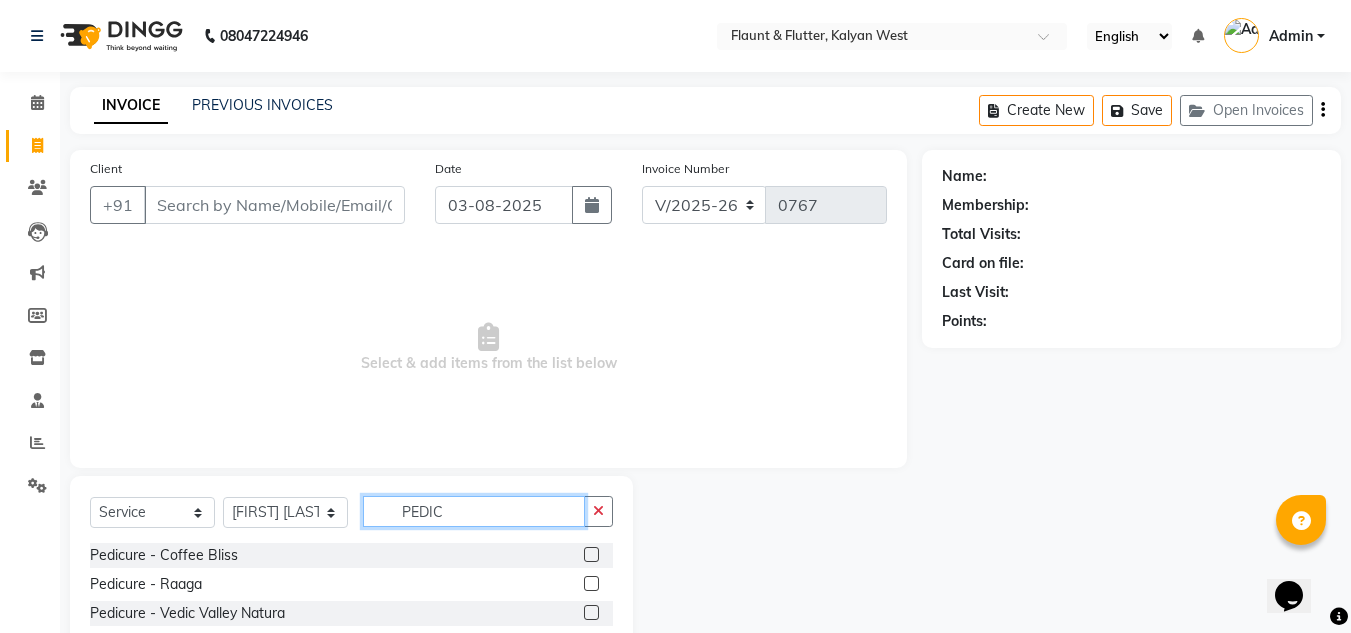 scroll, scrollTop: 168, scrollLeft: 0, axis: vertical 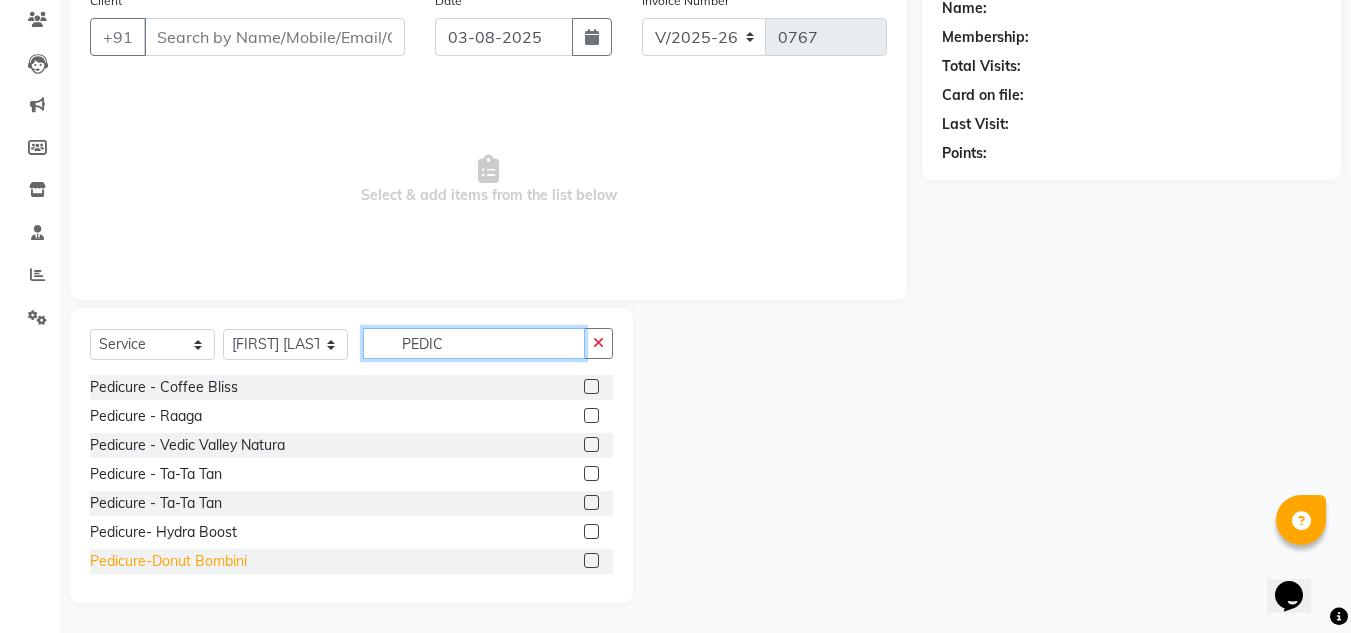 type on "PEDIC" 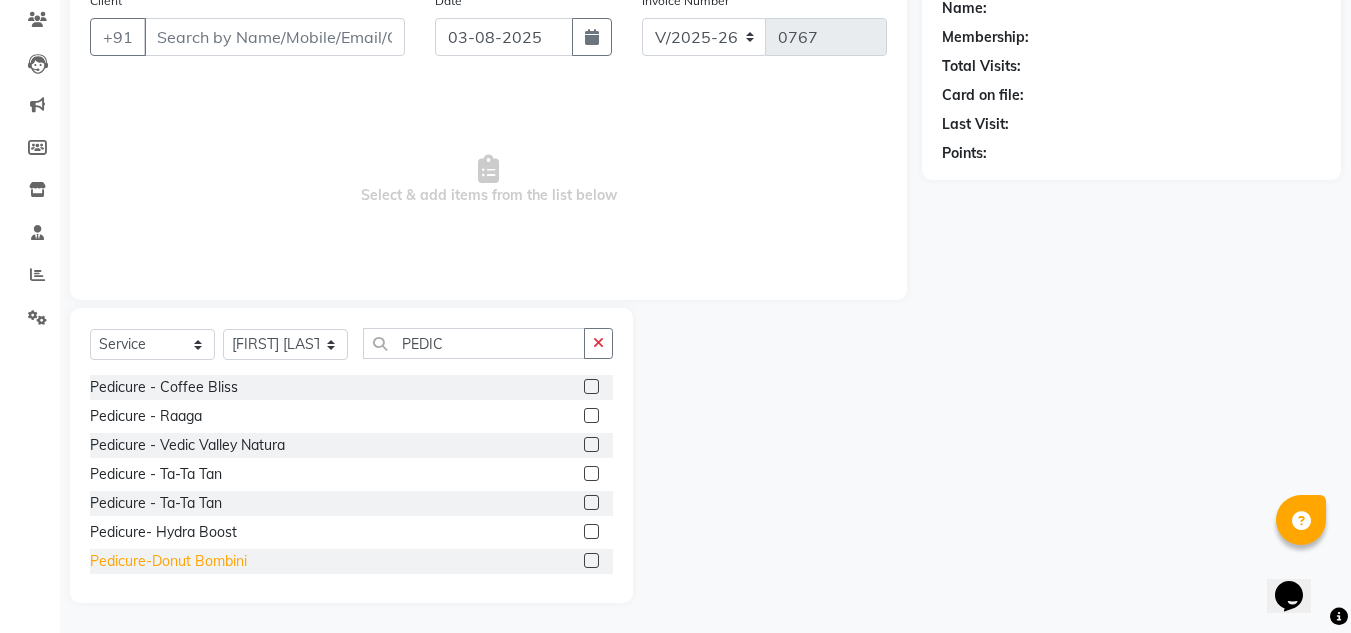 click on "Pedicure-Donut Bombini" 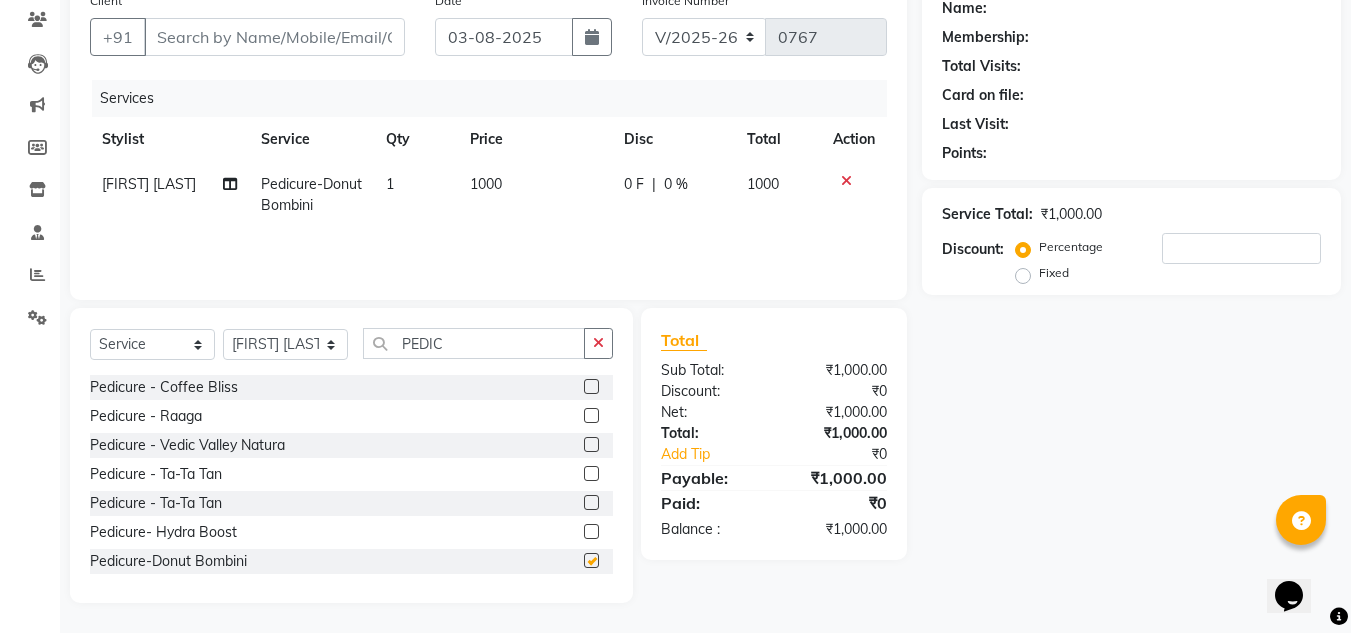 checkbox on "false" 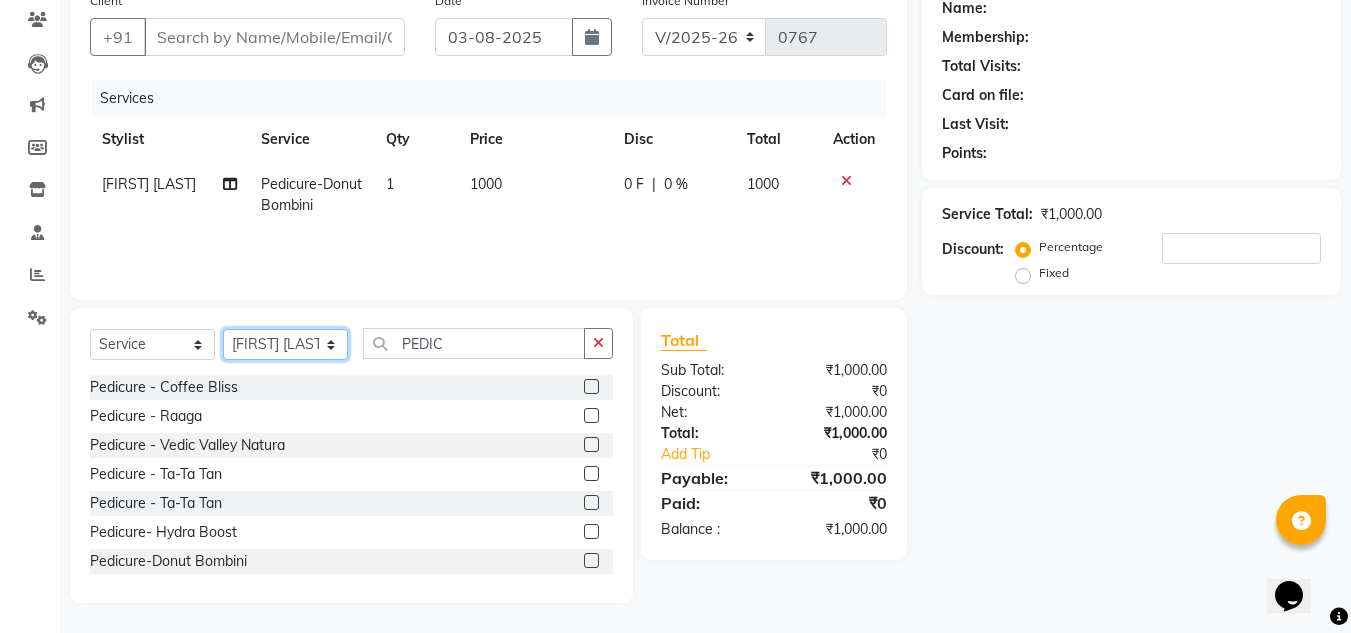 click on "Select Stylist H Robinson Keivom Khushi Krisha Manoranjan Neeta Sonkar Padmini Pradip Praksh Sharma Rakshu Roshni" 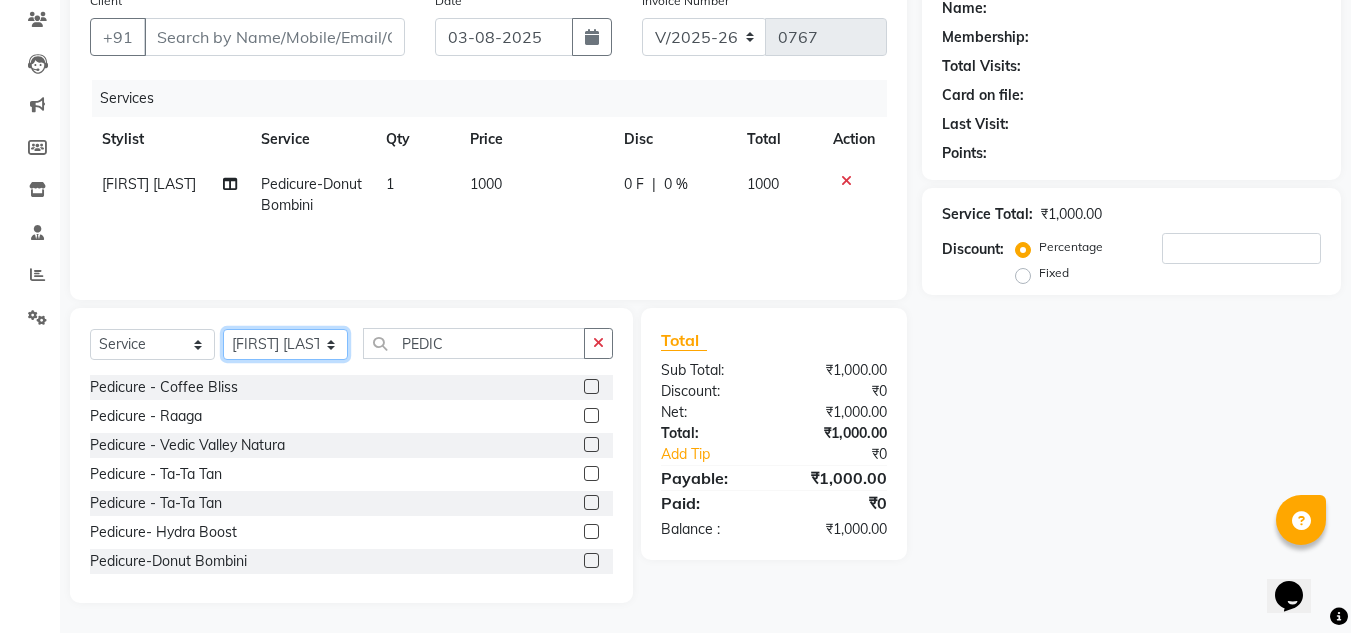 select on "52860" 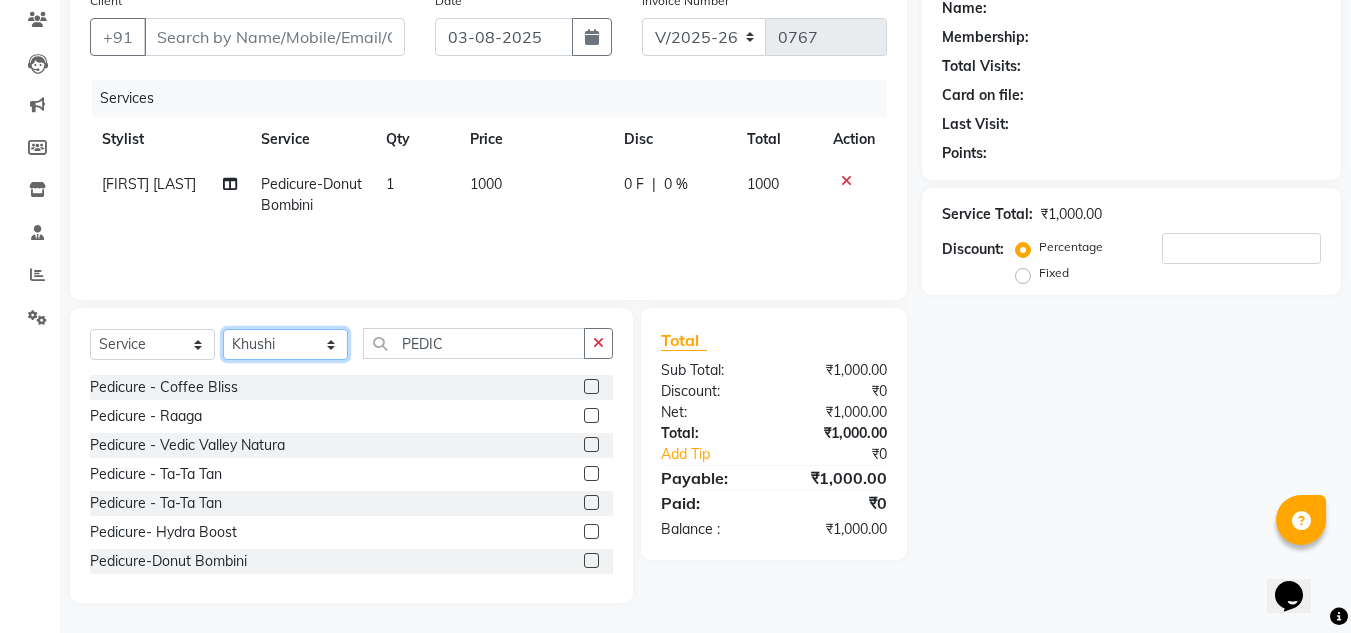 click on "Select Stylist H Robinson Keivom Khushi Krisha Manoranjan Neeta Sonkar Padmini Pradip Praksh Sharma Rakshu Roshni" 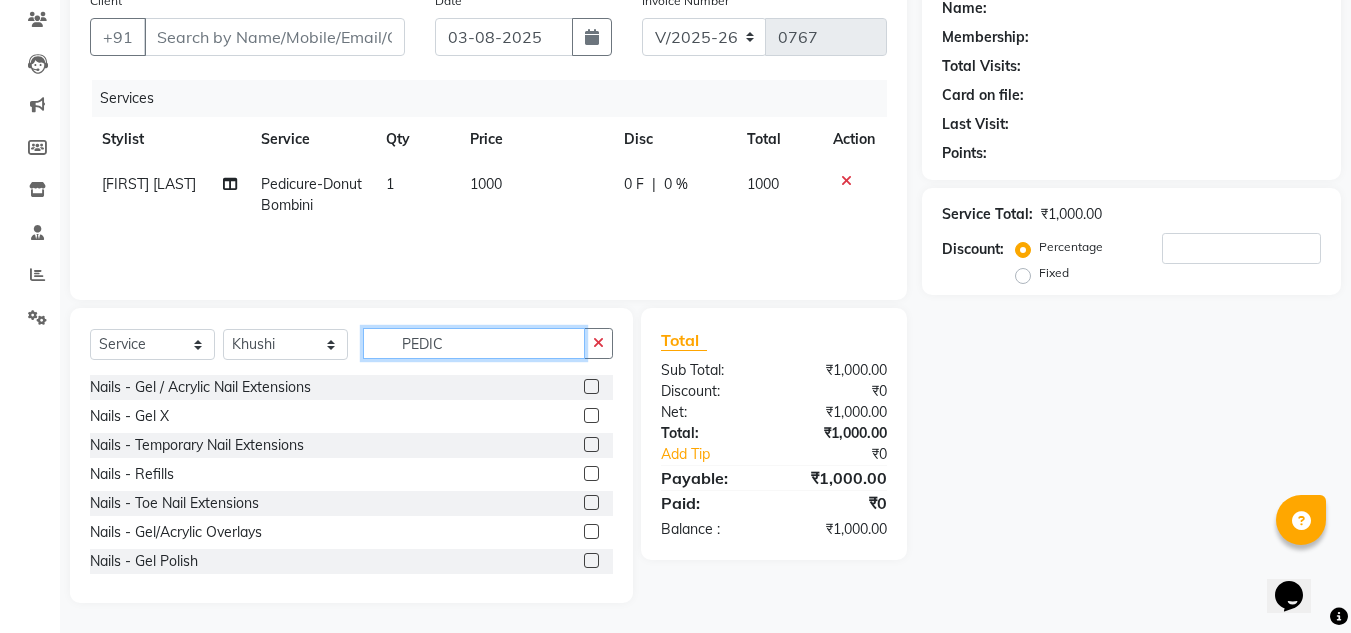 click on "PEDIC" 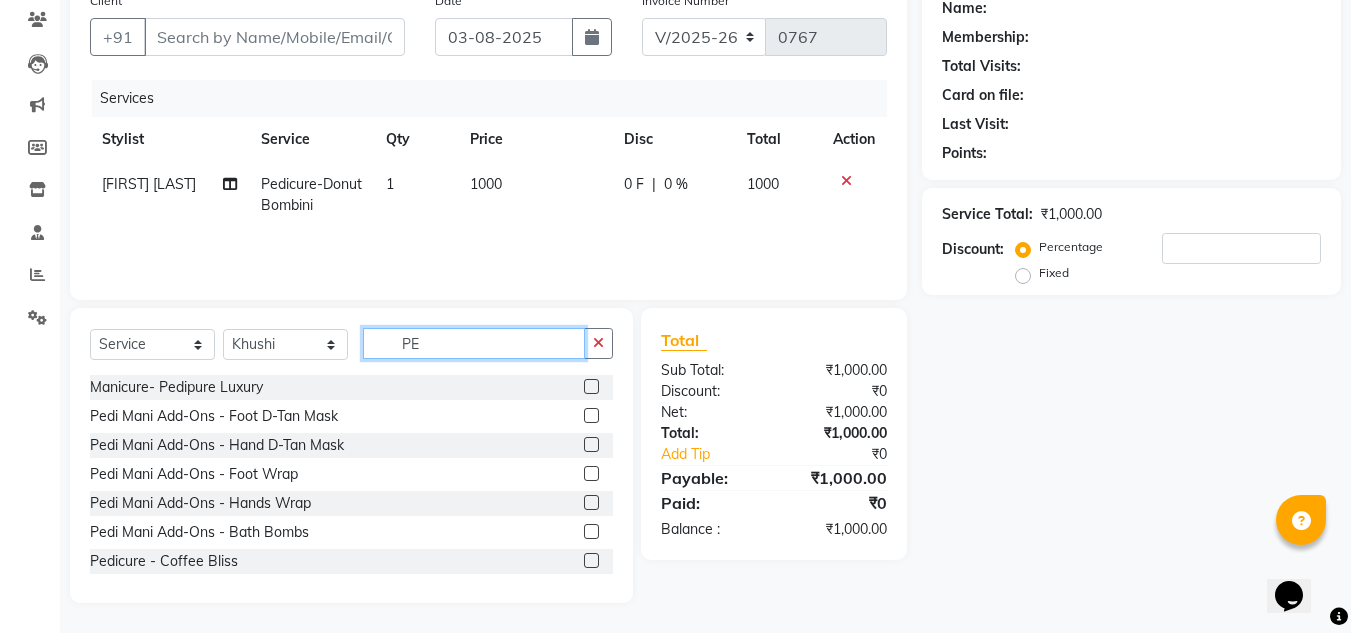 type on "P" 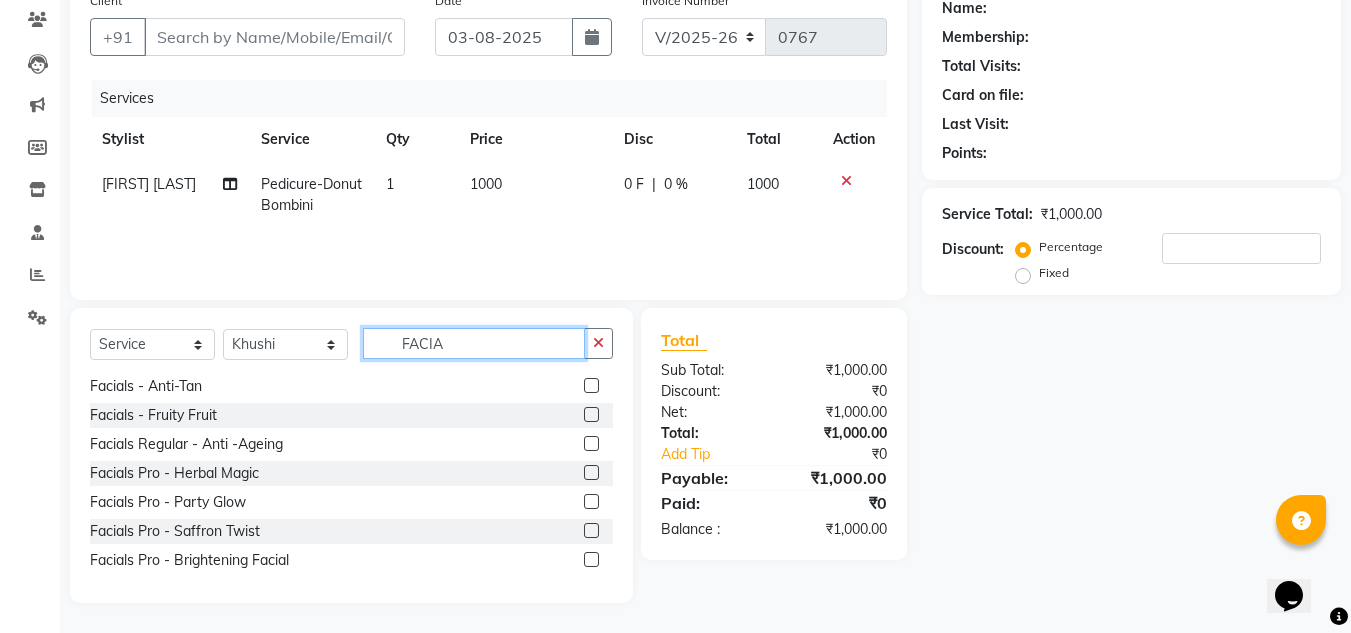 scroll, scrollTop: 100, scrollLeft: 0, axis: vertical 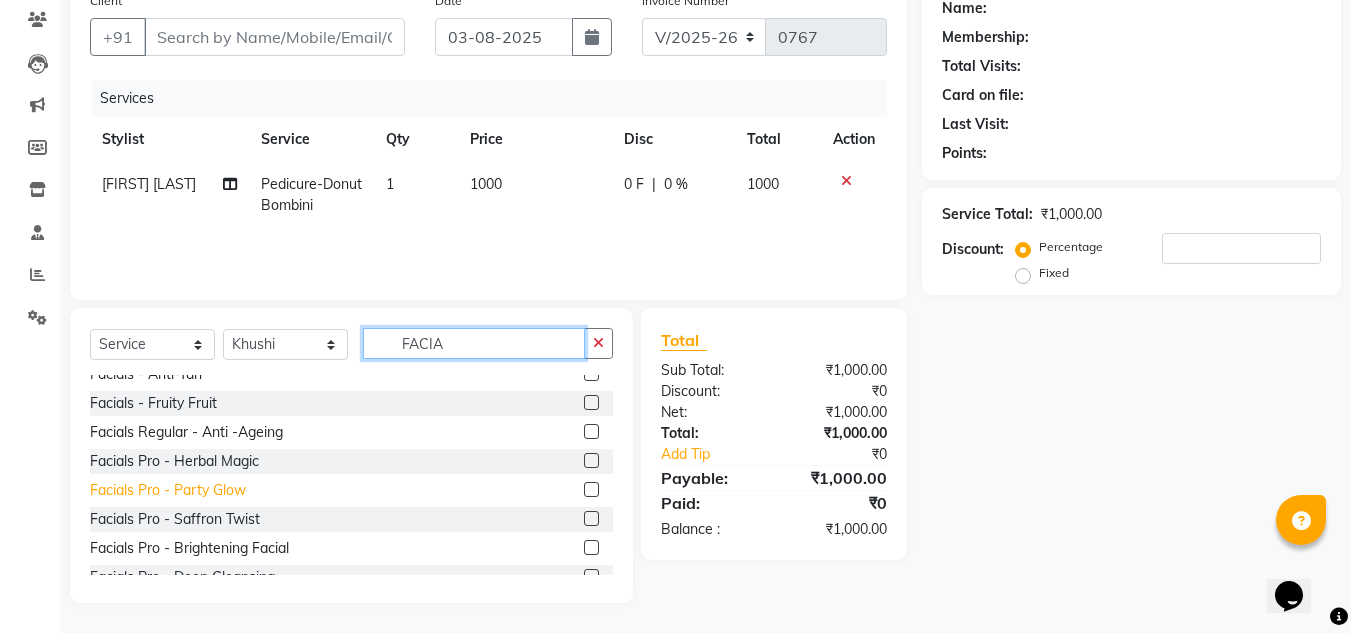 type on "FACIA" 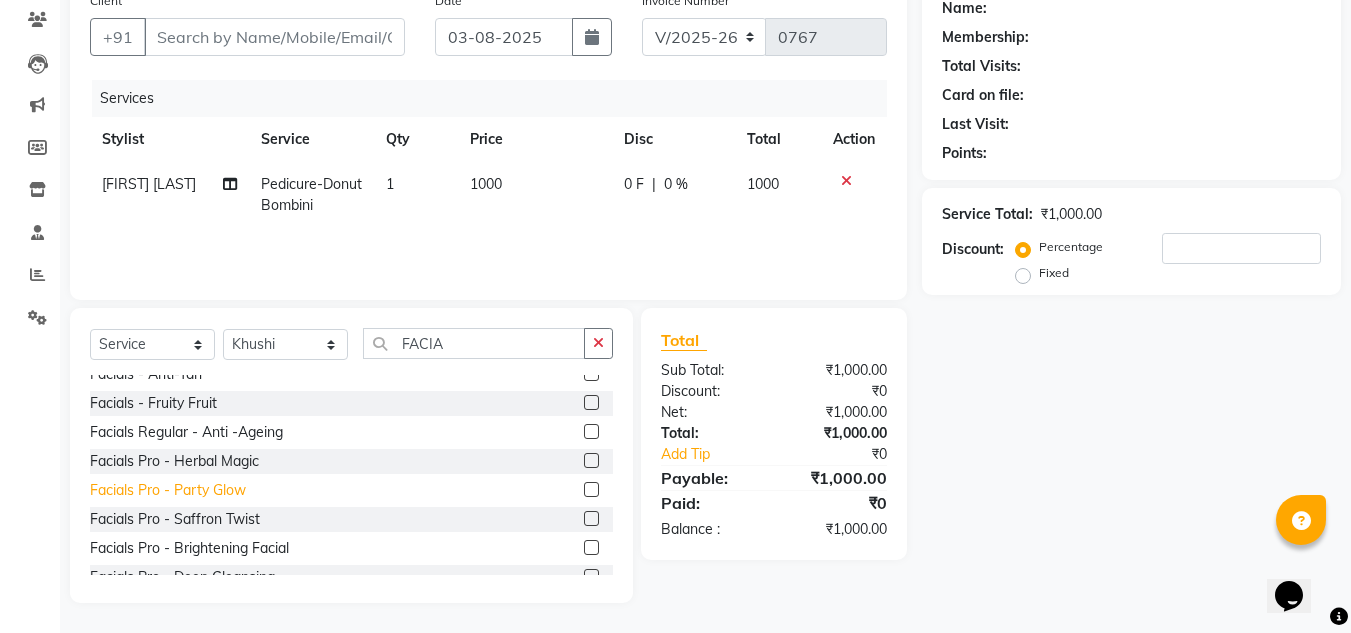click on "Facials Pro - Party Glow" 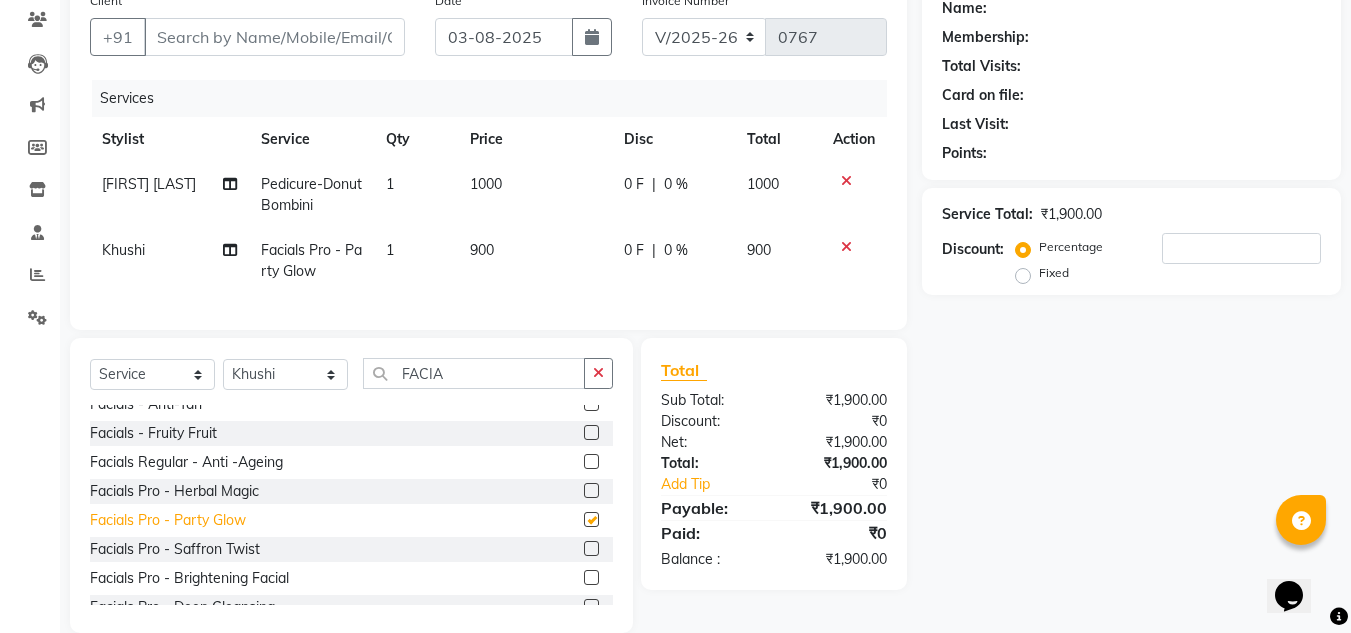 checkbox on "false" 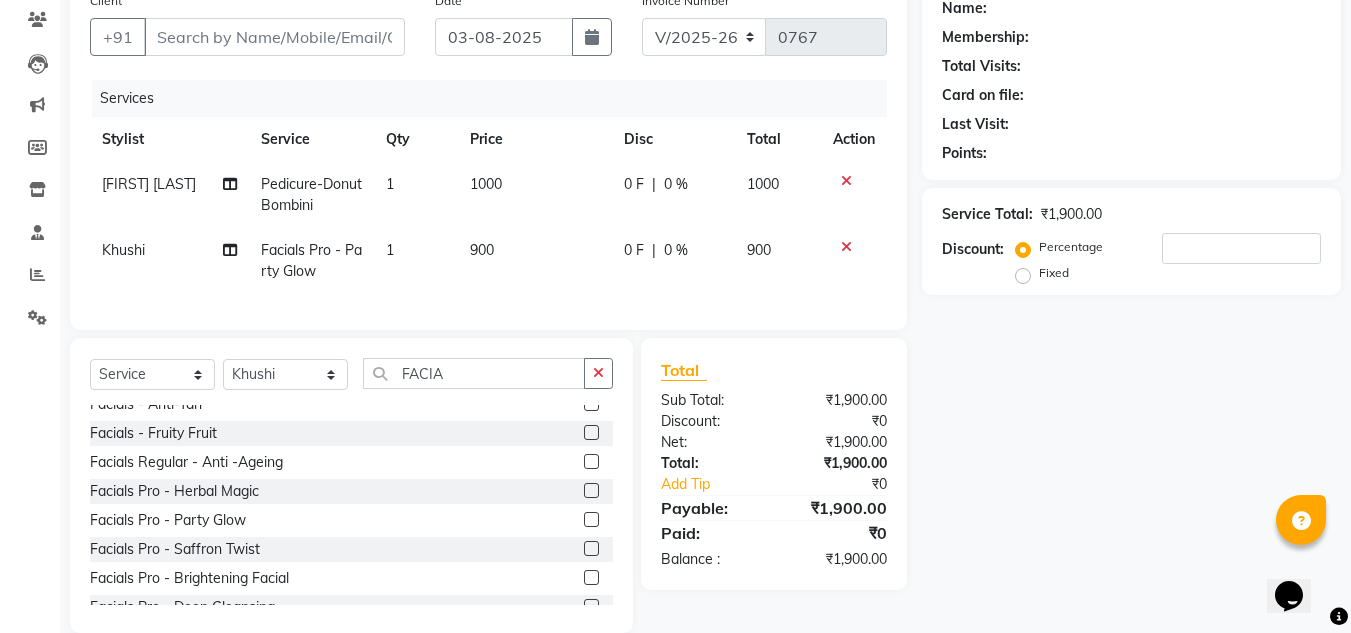 click on "900" 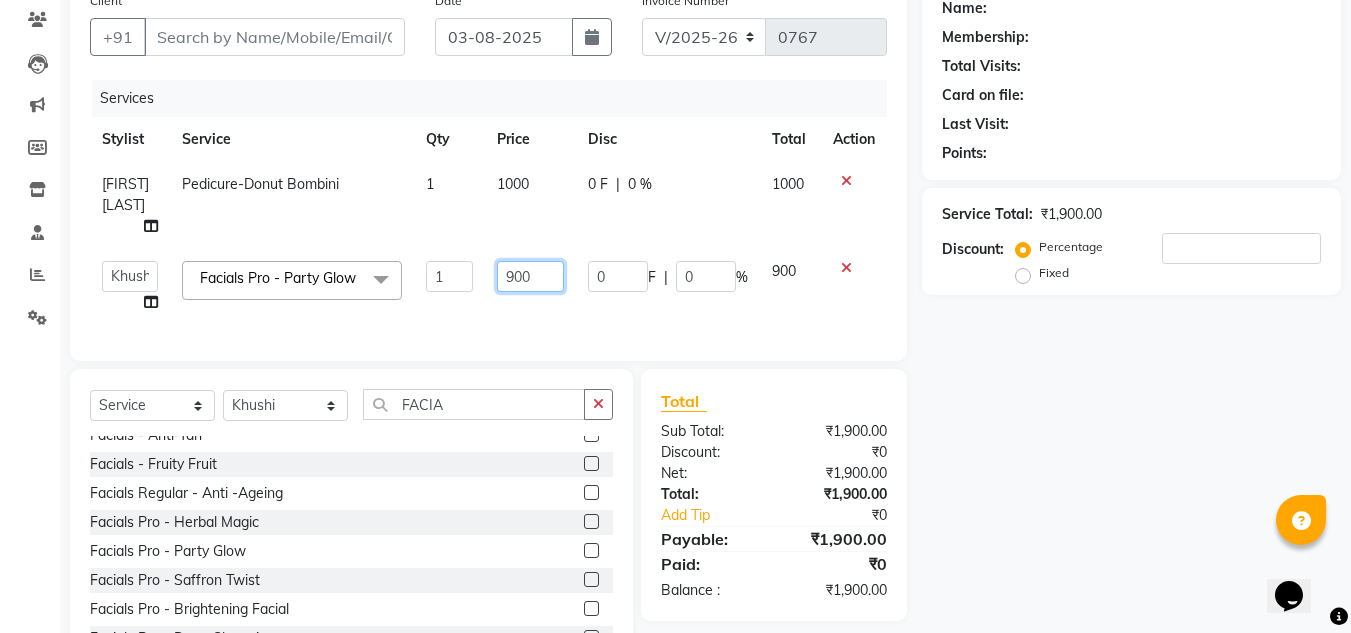 click on "900" 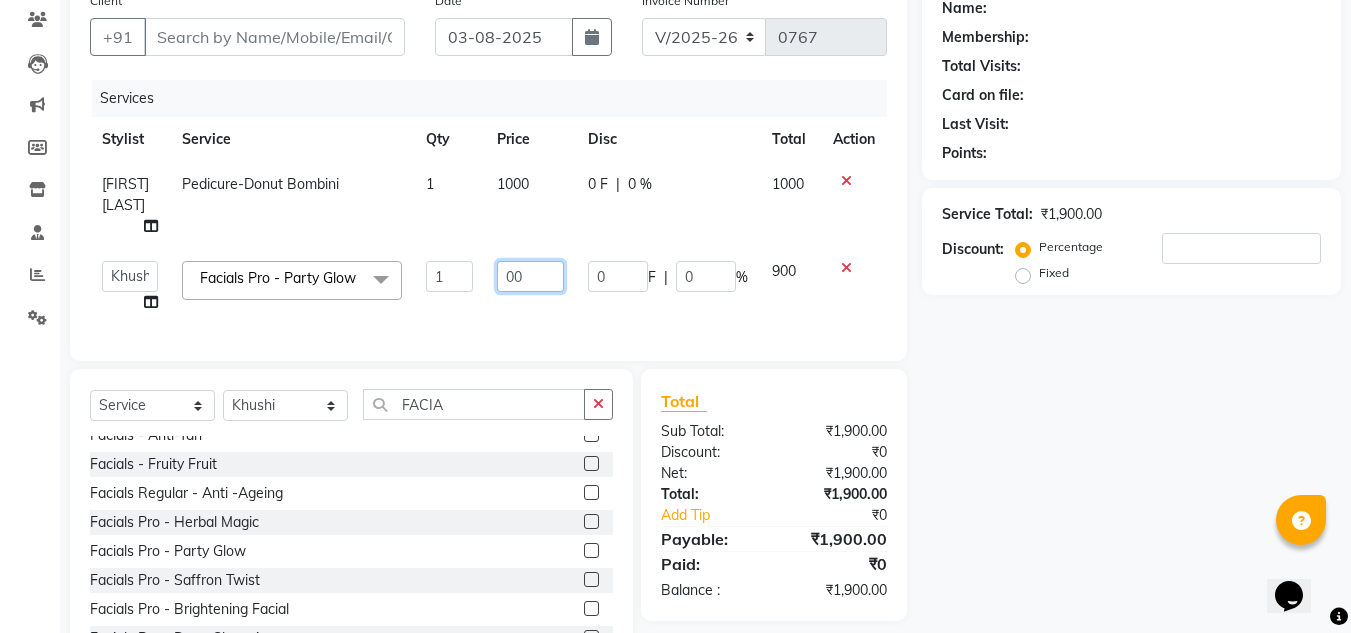 type on "800" 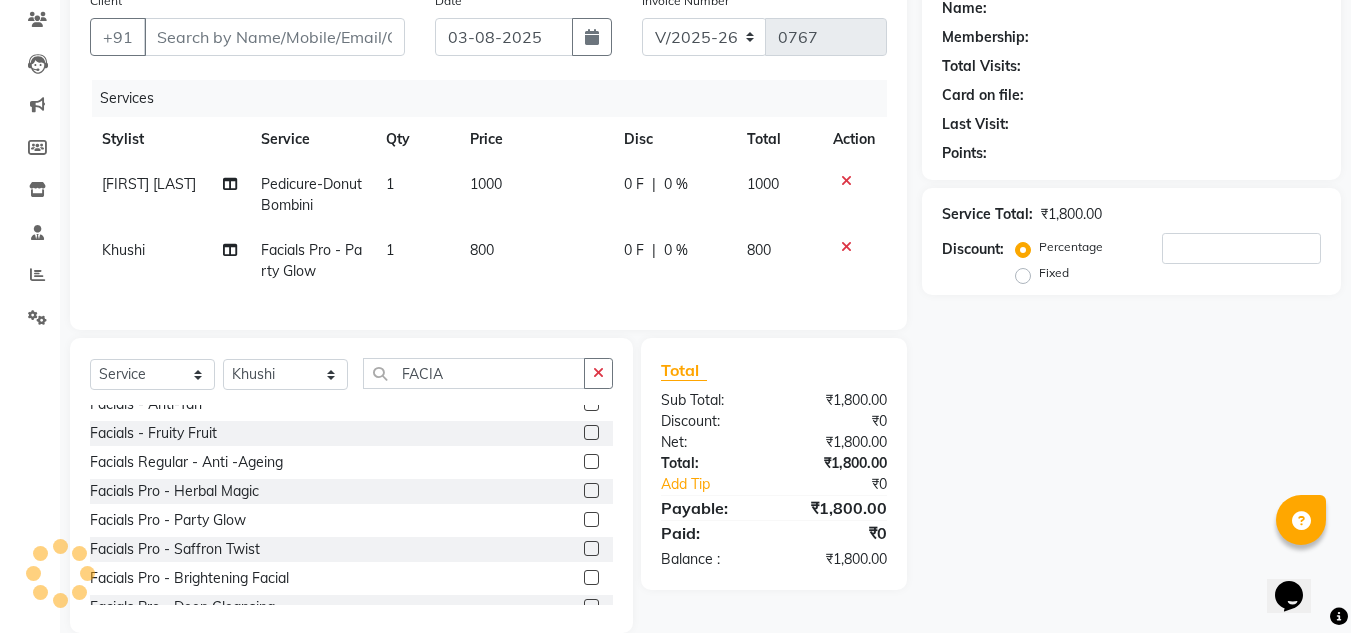 click on "Services Stylist Service Qty Price Disc Total Action H Robinson Keivom Pedicure-Donut Bombini 1 1000 0 F | 0 % 1000 Khushi Facials Pro - Party Glow 1 800 0 F | 0 % 800" 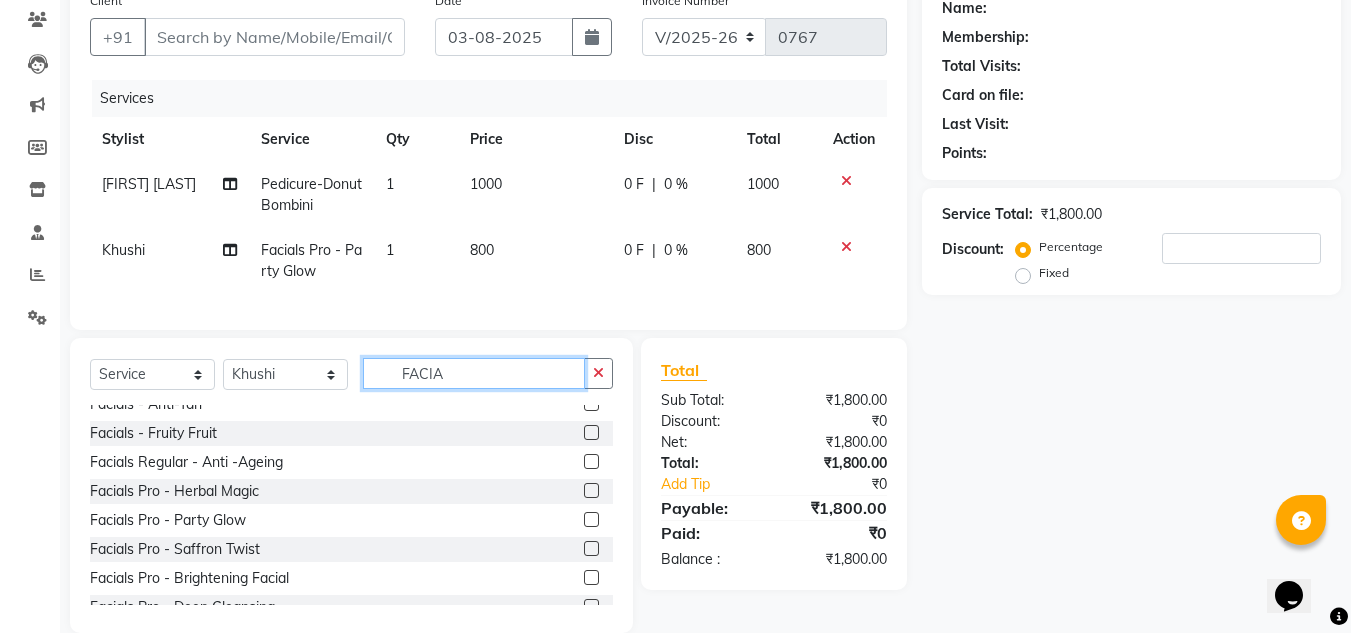 click on "FACIA" 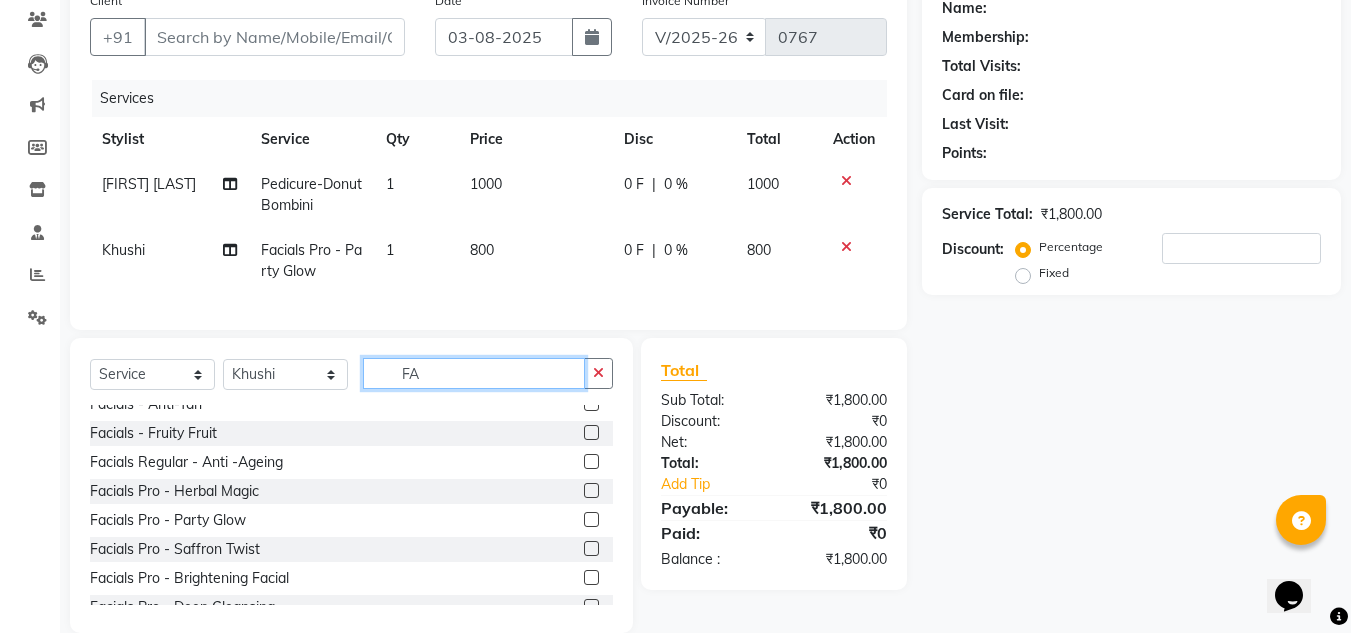 type on "F" 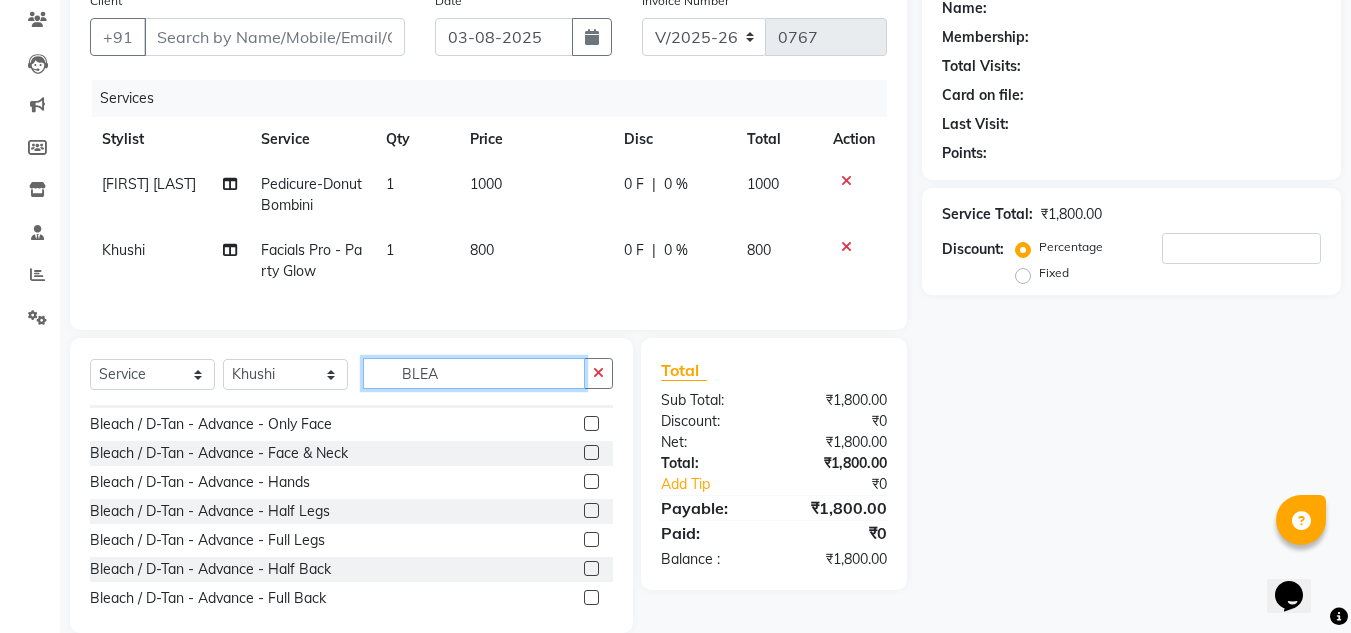 scroll, scrollTop: 318, scrollLeft: 0, axis: vertical 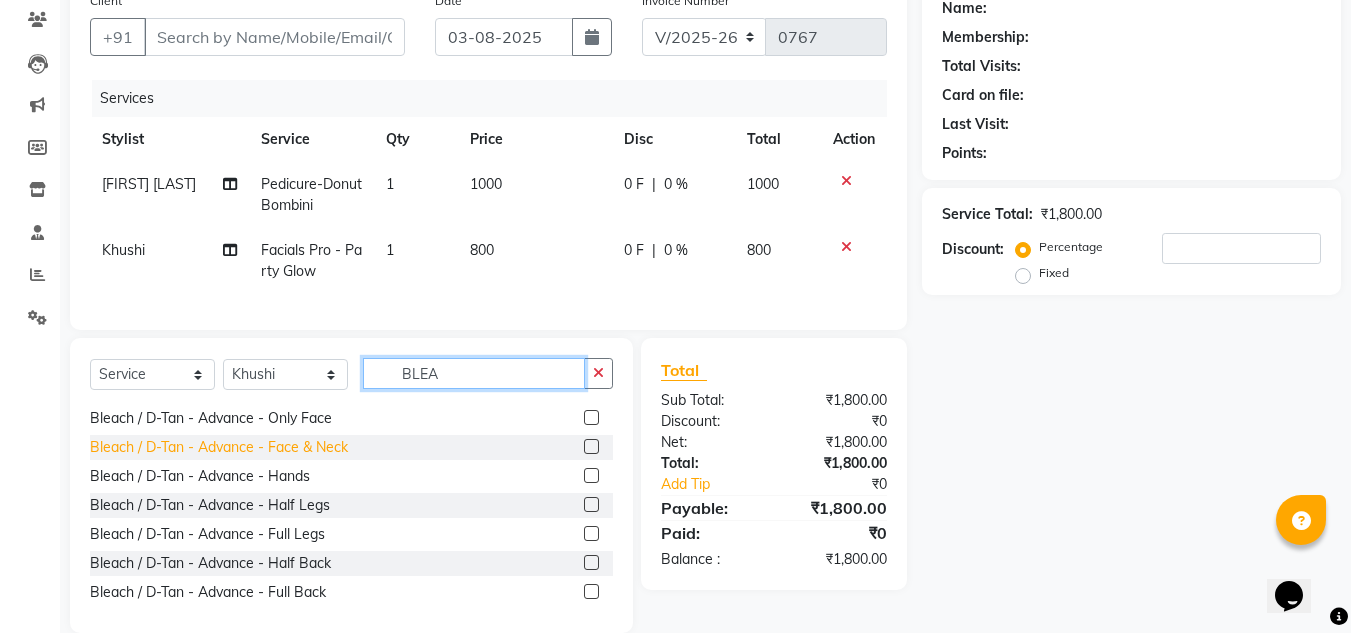 type on "BLEA" 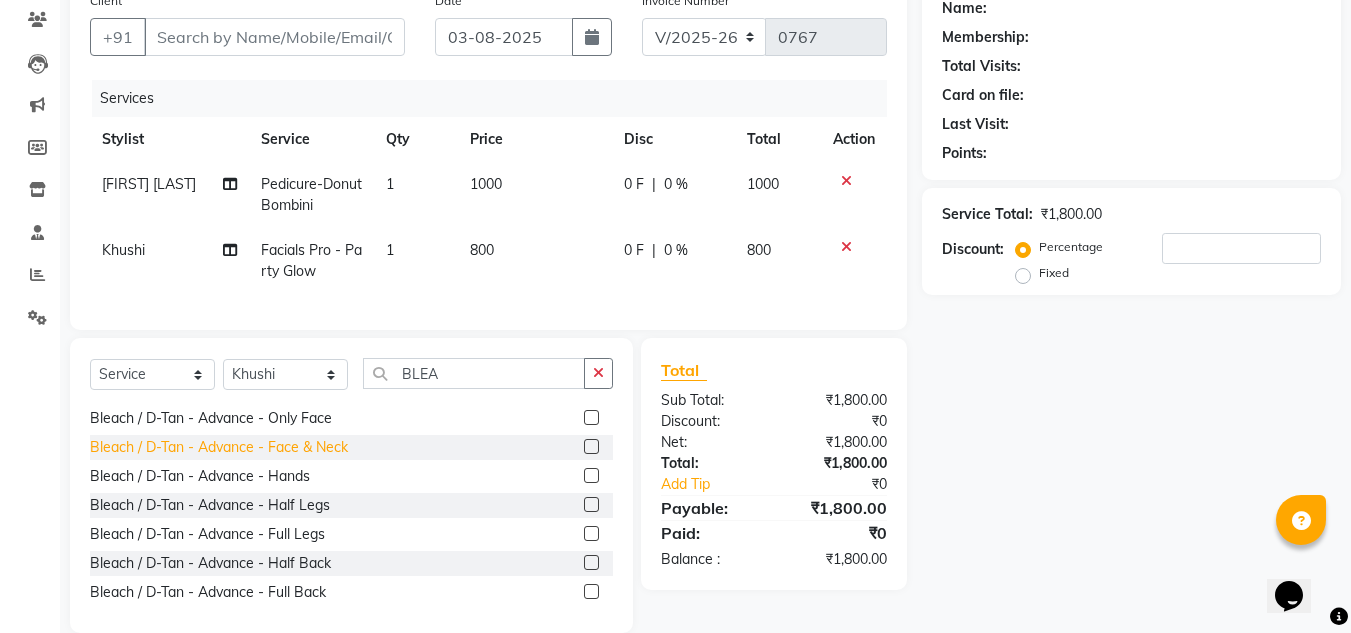 click on "Bleach / D-Tan - Advance  - Face & Neck" 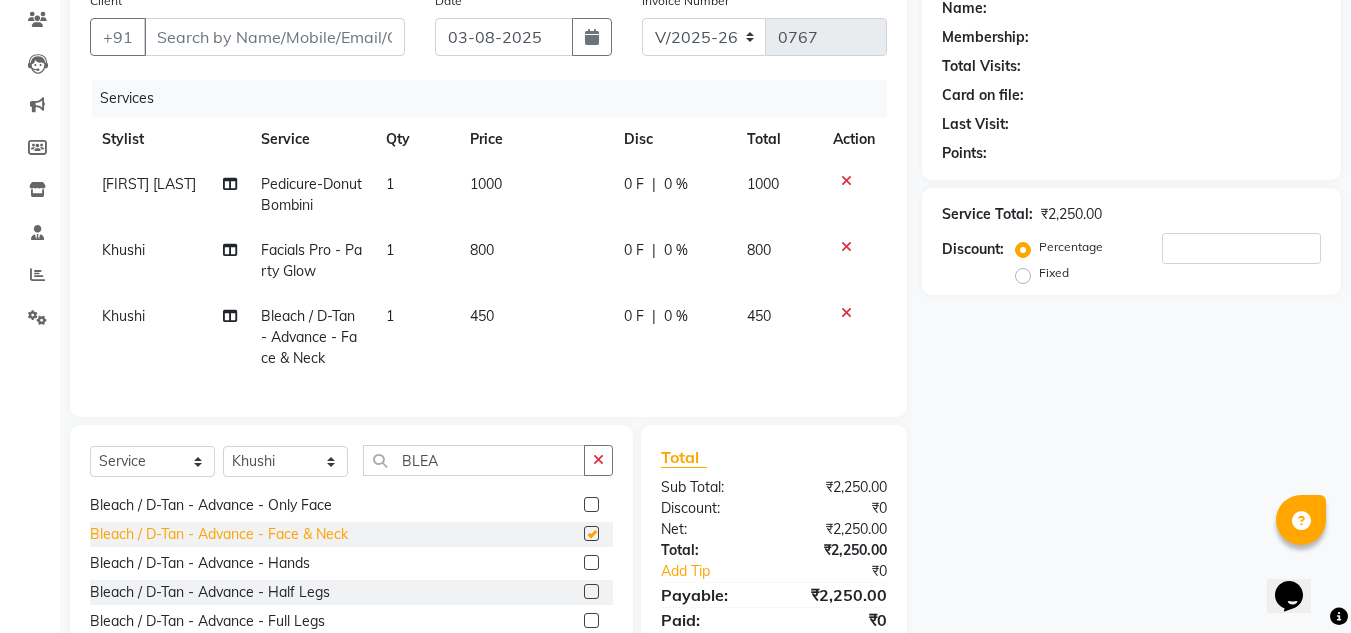 checkbox on "false" 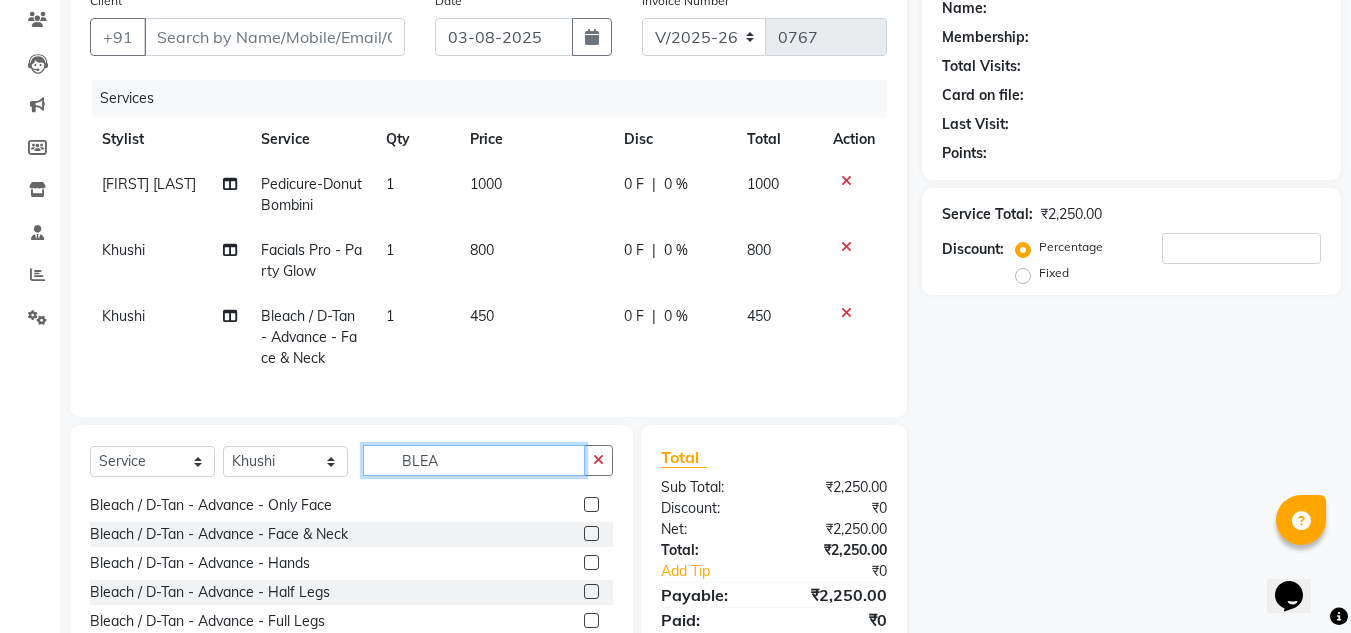 click on "BLEA" 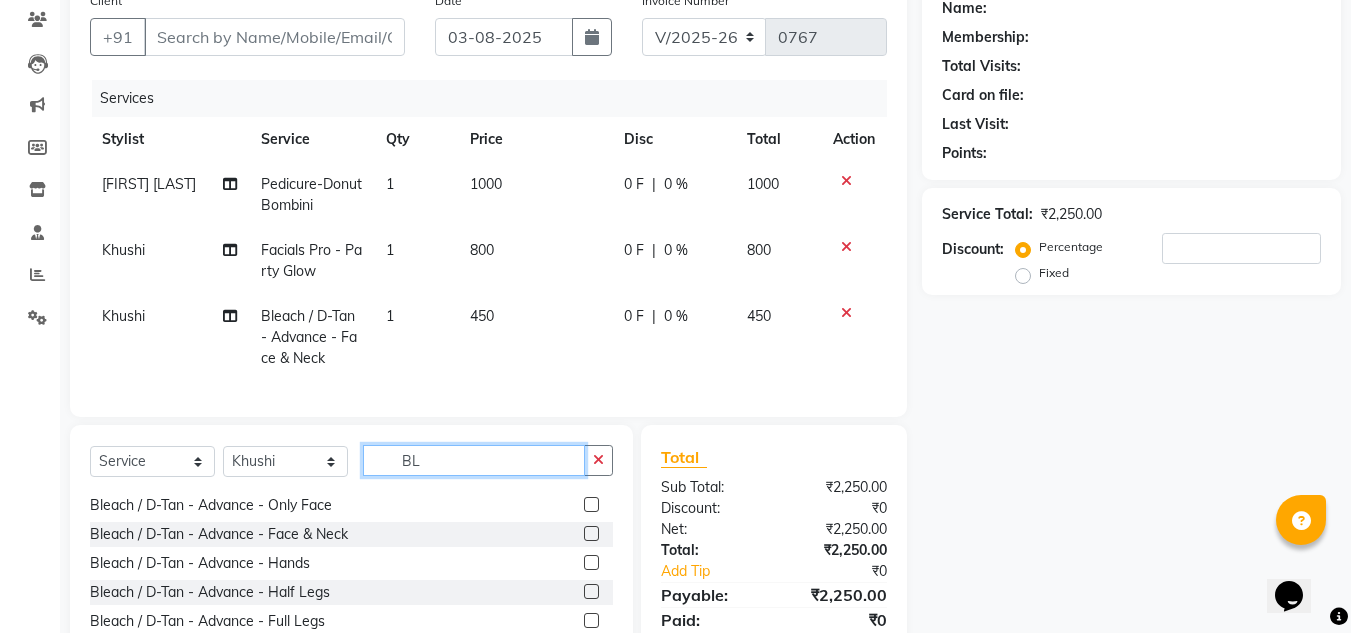 type on "B" 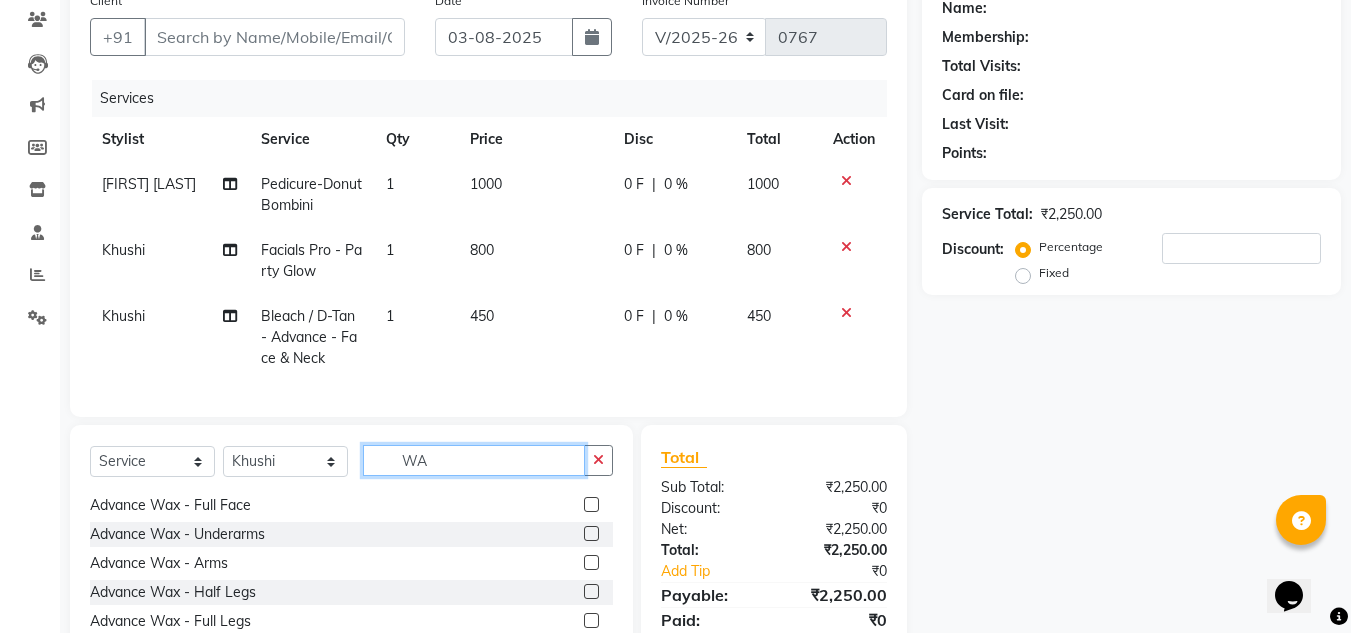 scroll, scrollTop: 260, scrollLeft: 0, axis: vertical 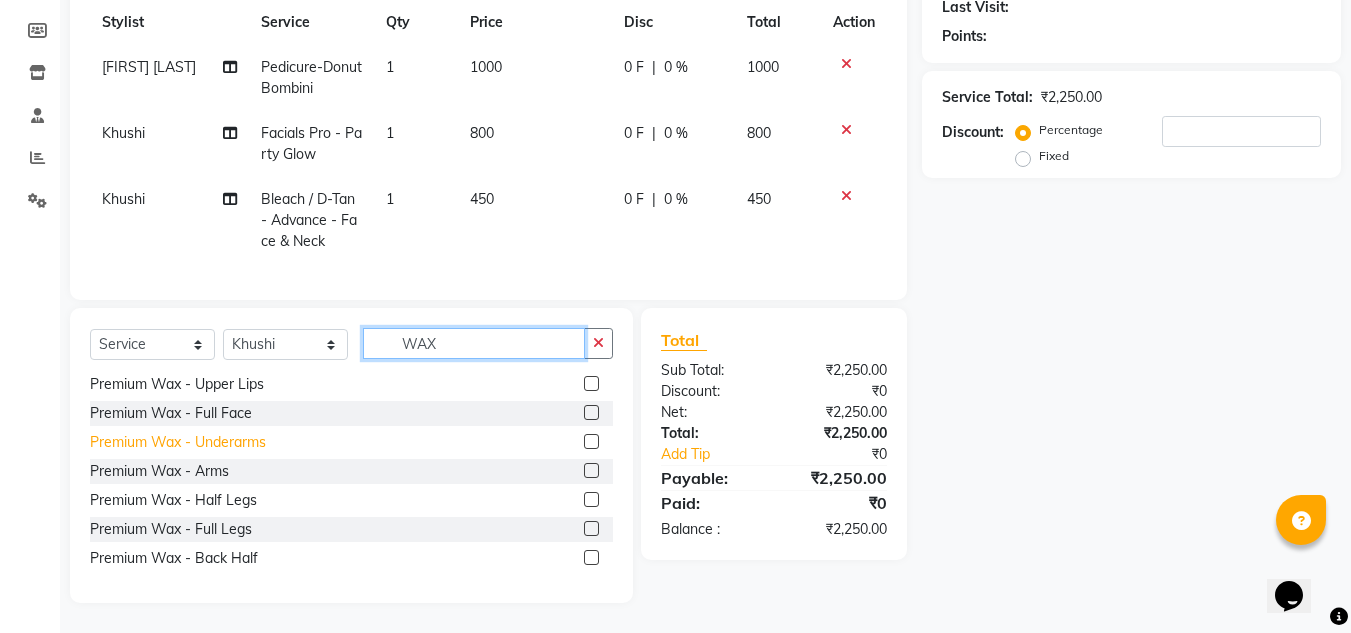 type on "WAX" 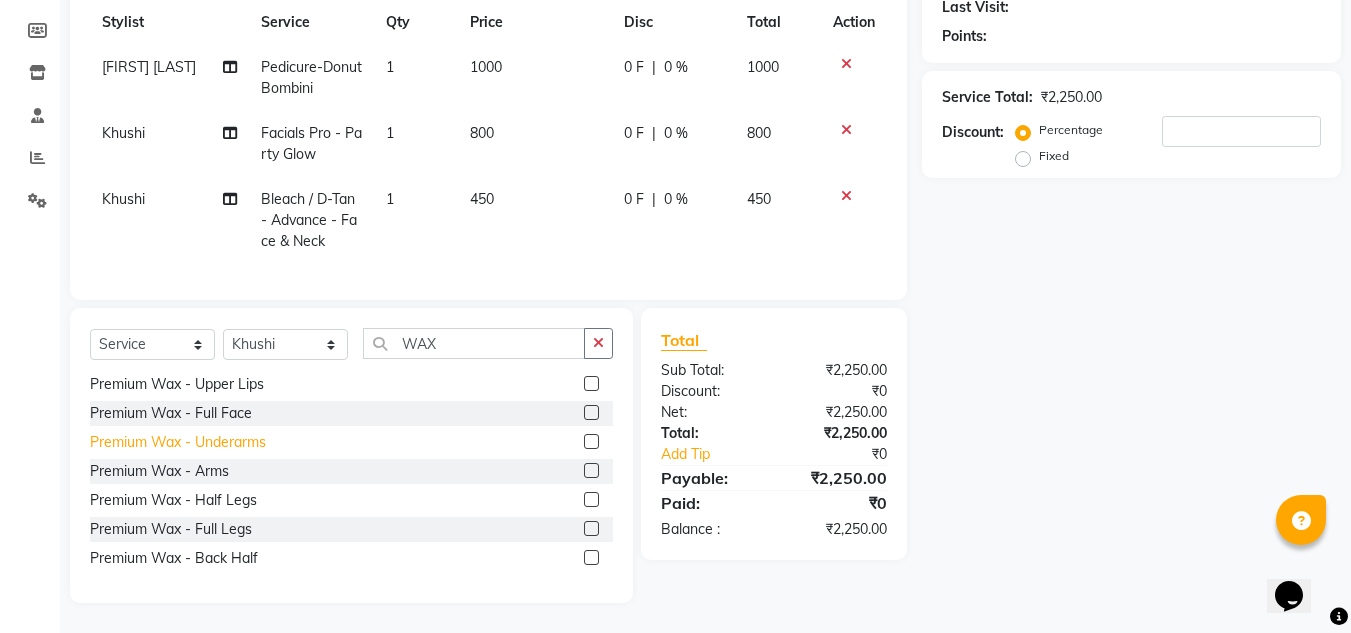 click on "Premium Wax - Underarms" 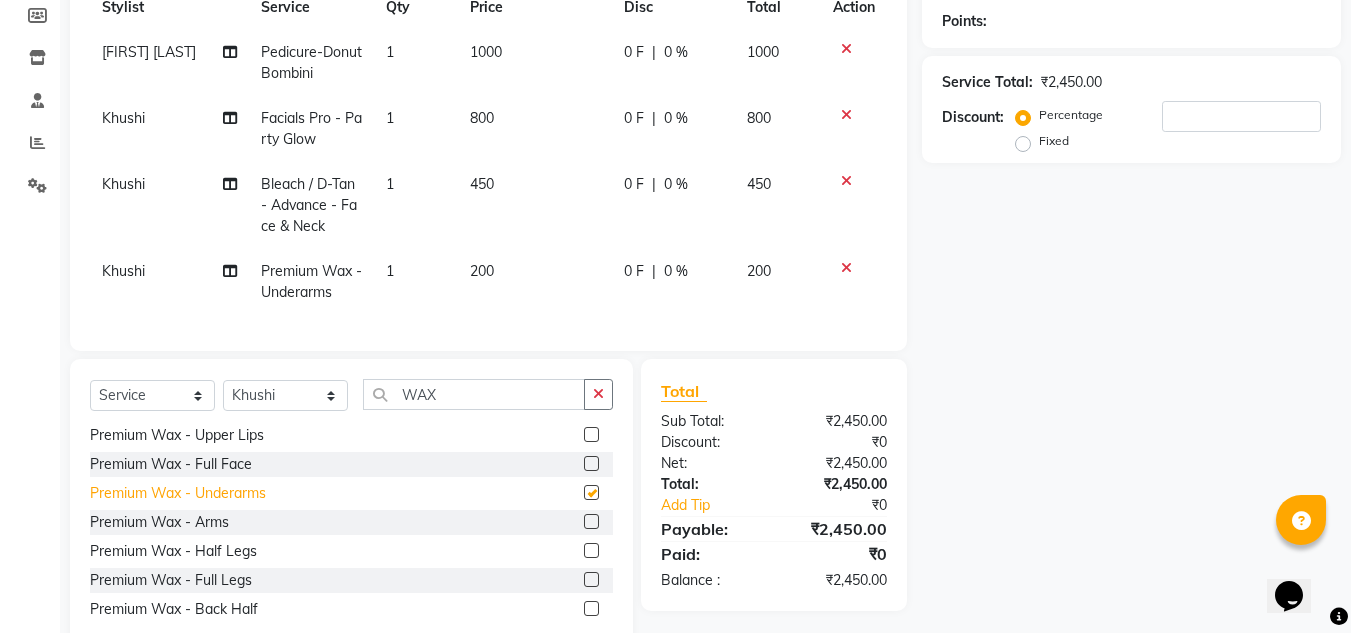 checkbox on "false" 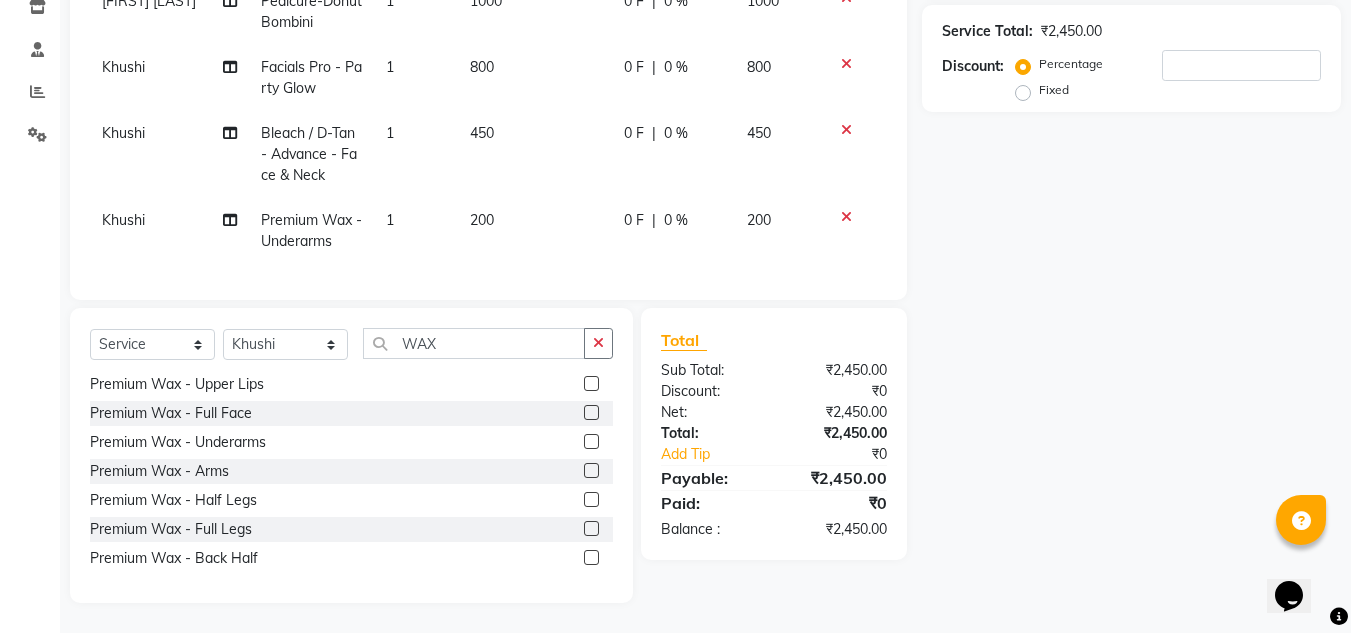 scroll, scrollTop: 366, scrollLeft: 0, axis: vertical 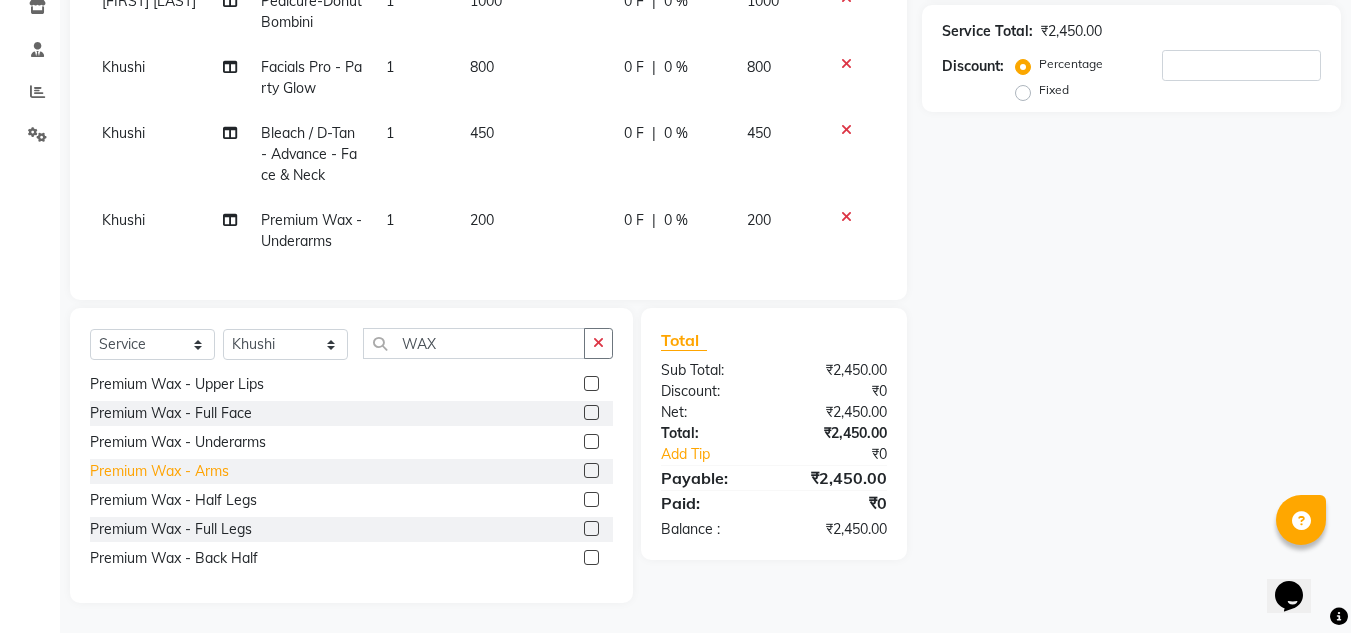 click on "Premium Wax - Arms" 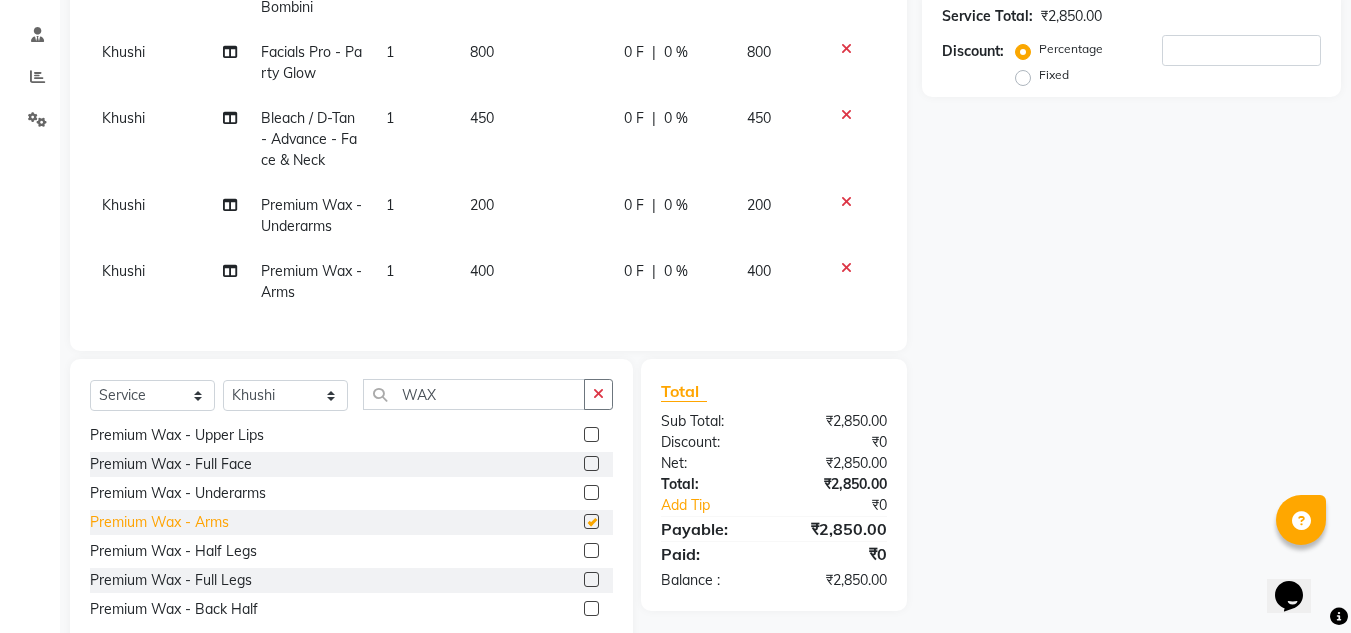 checkbox on "false" 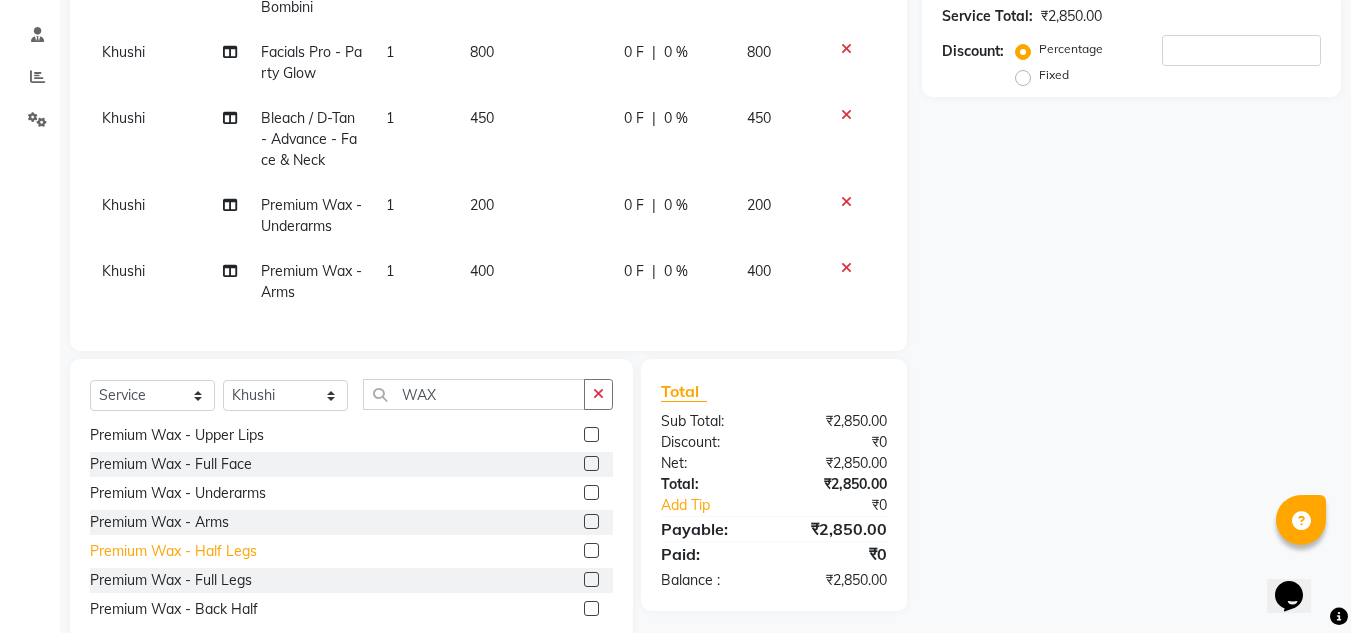 click on "Premium Wax - Half Legs" 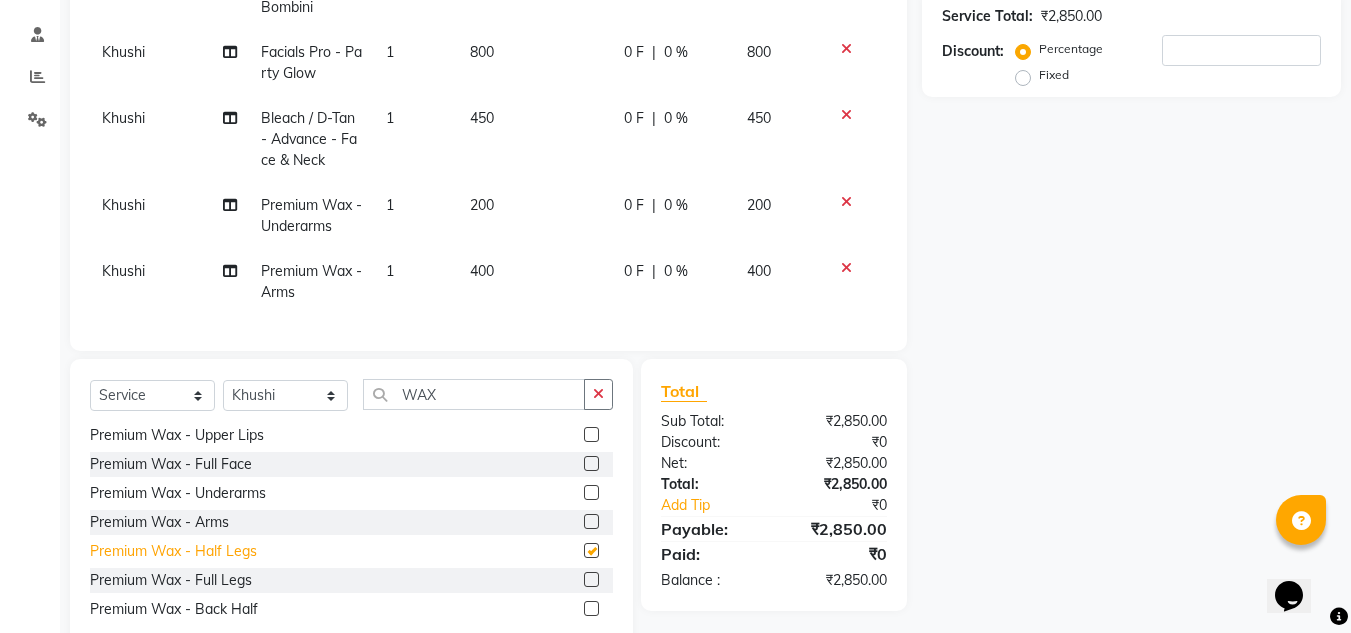 checkbox on "false" 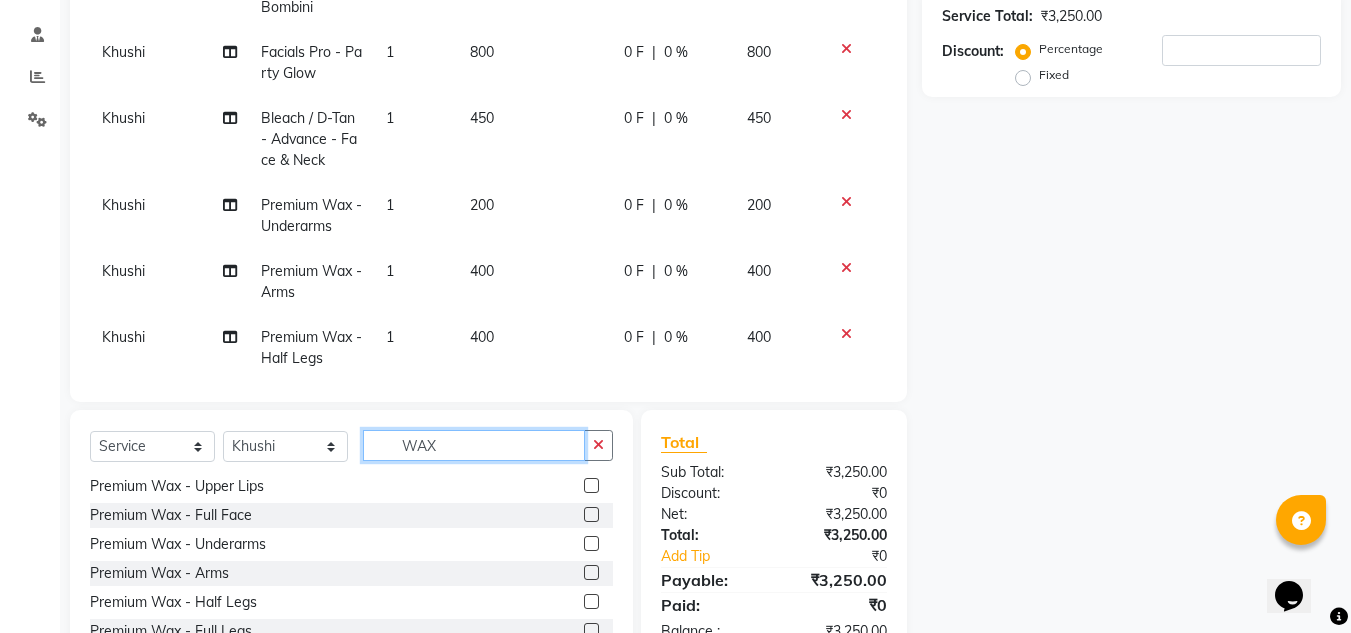click on "WAX" 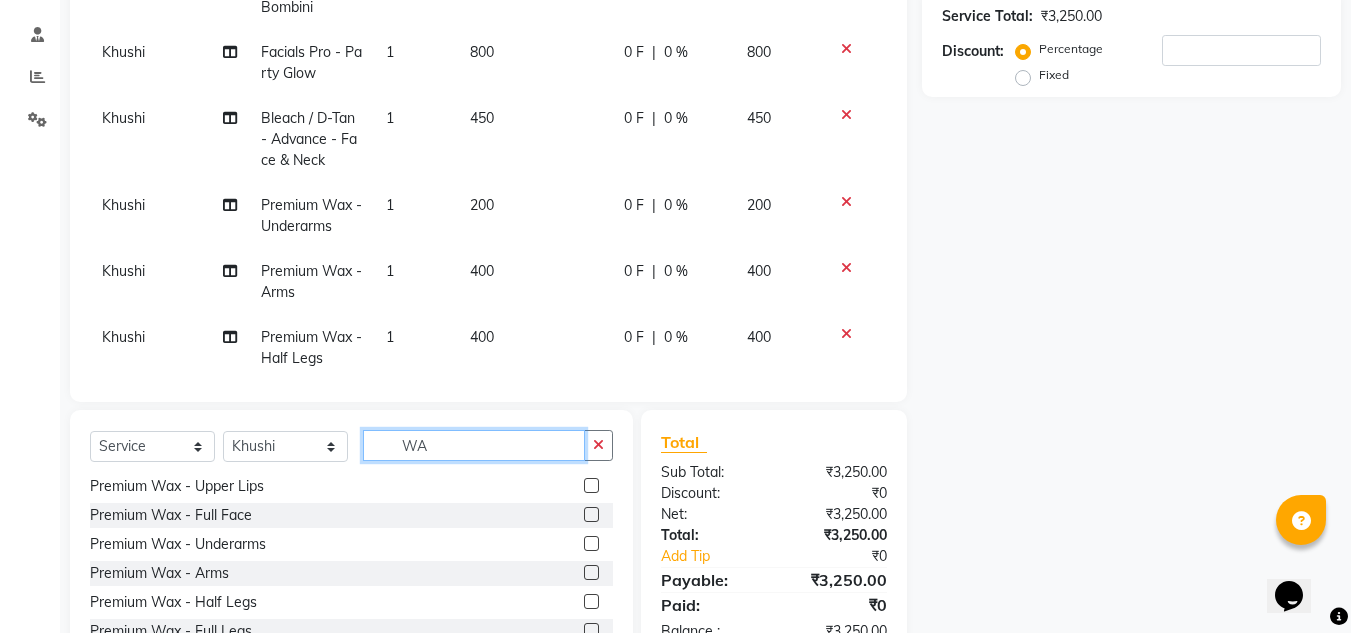 type on "W" 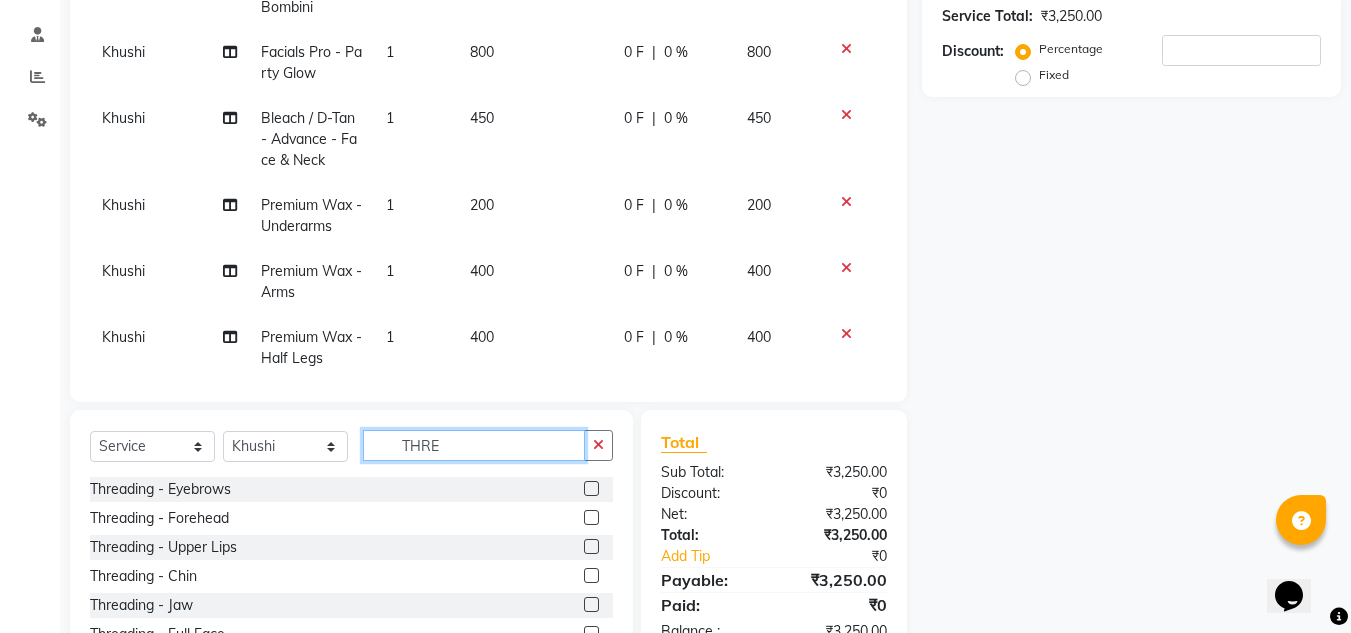 scroll, scrollTop: 0, scrollLeft: 0, axis: both 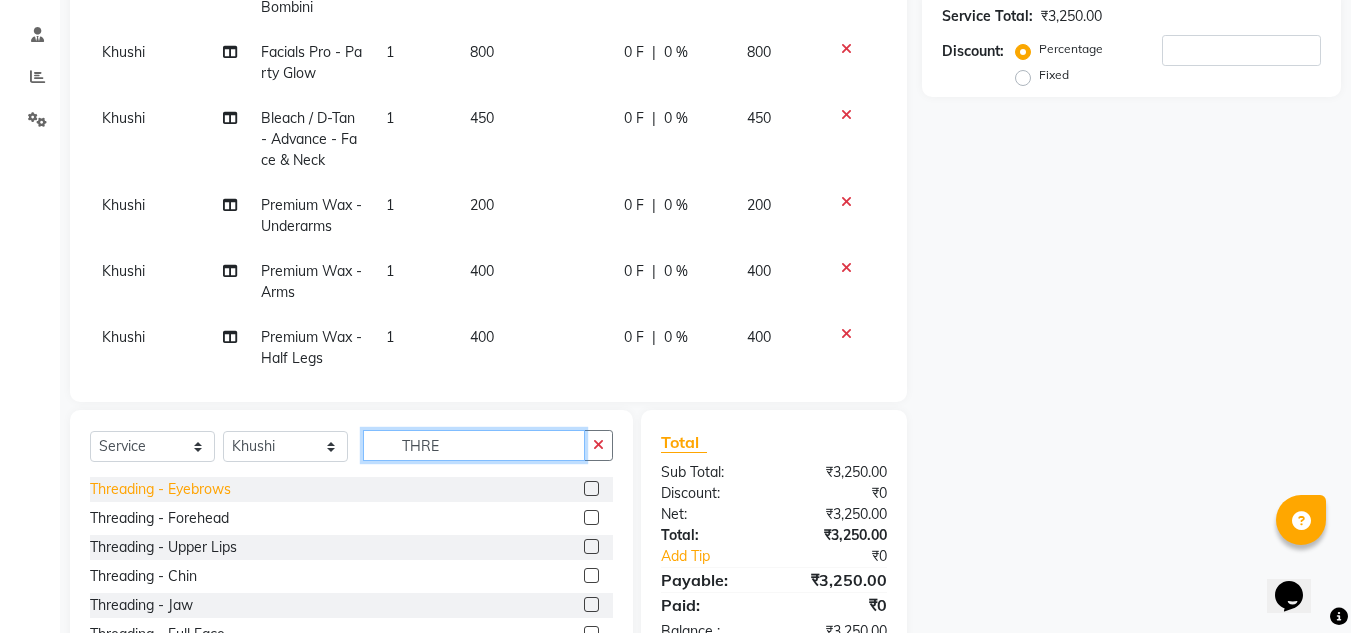type on "THRE" 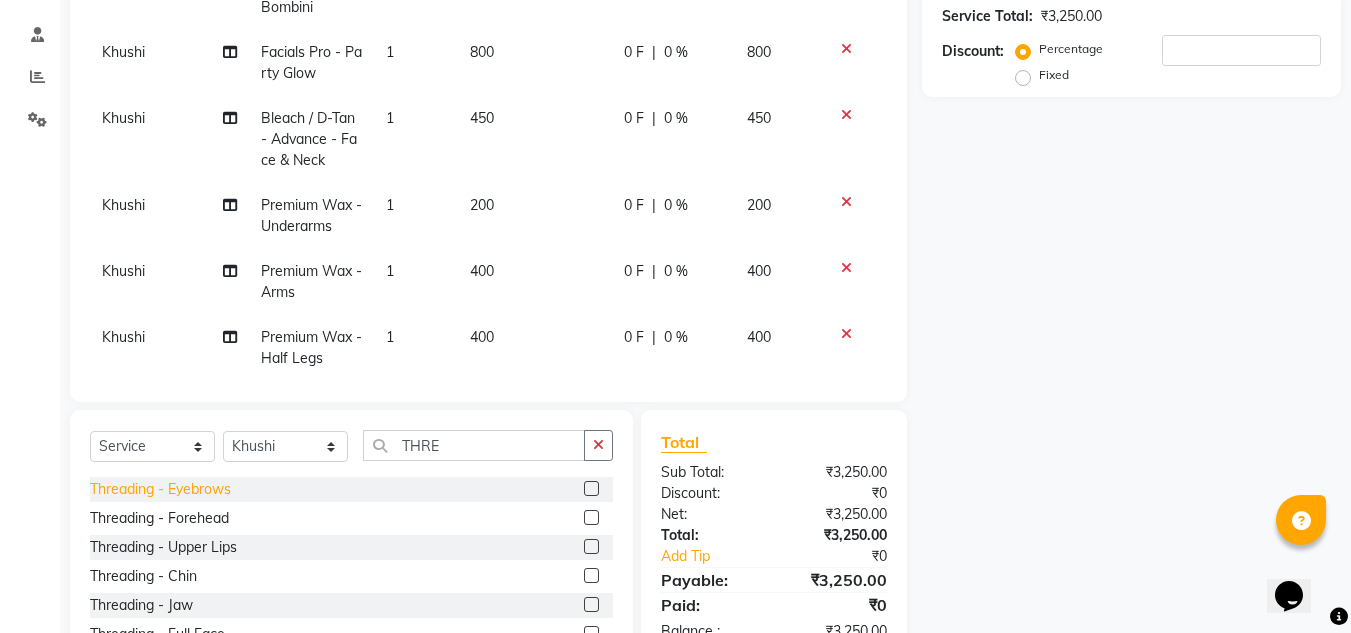 click on "Threading - Eyebrows" 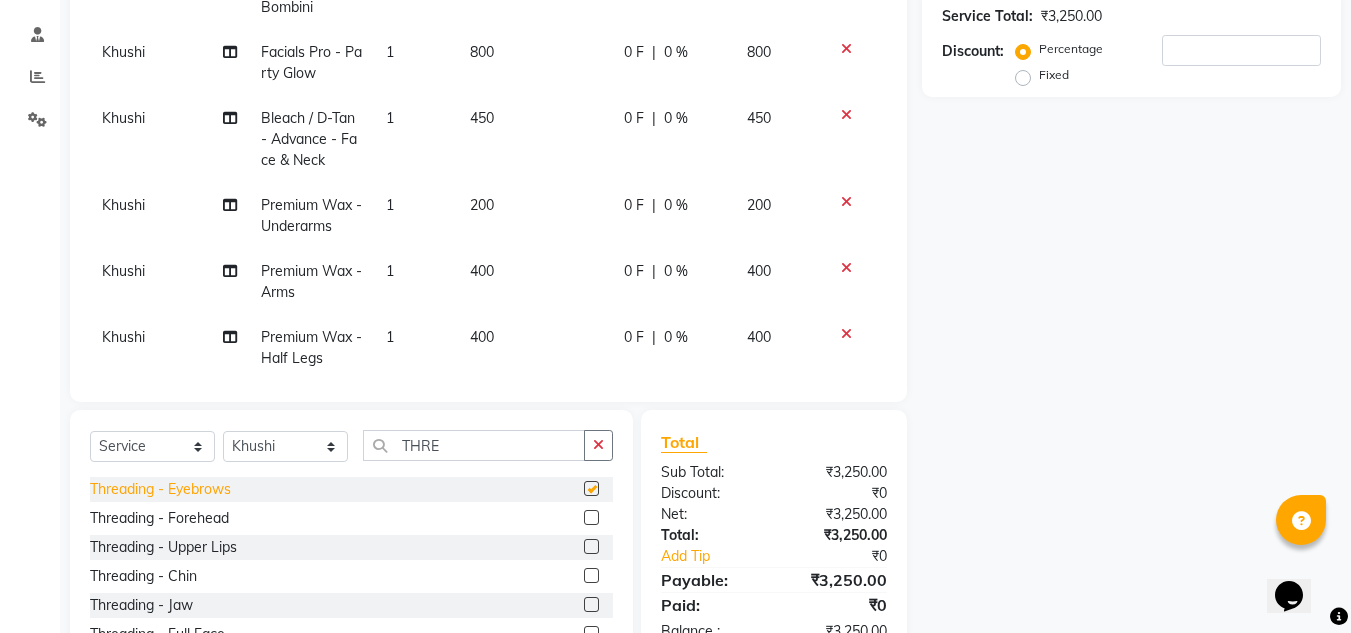 checkbox on "false" 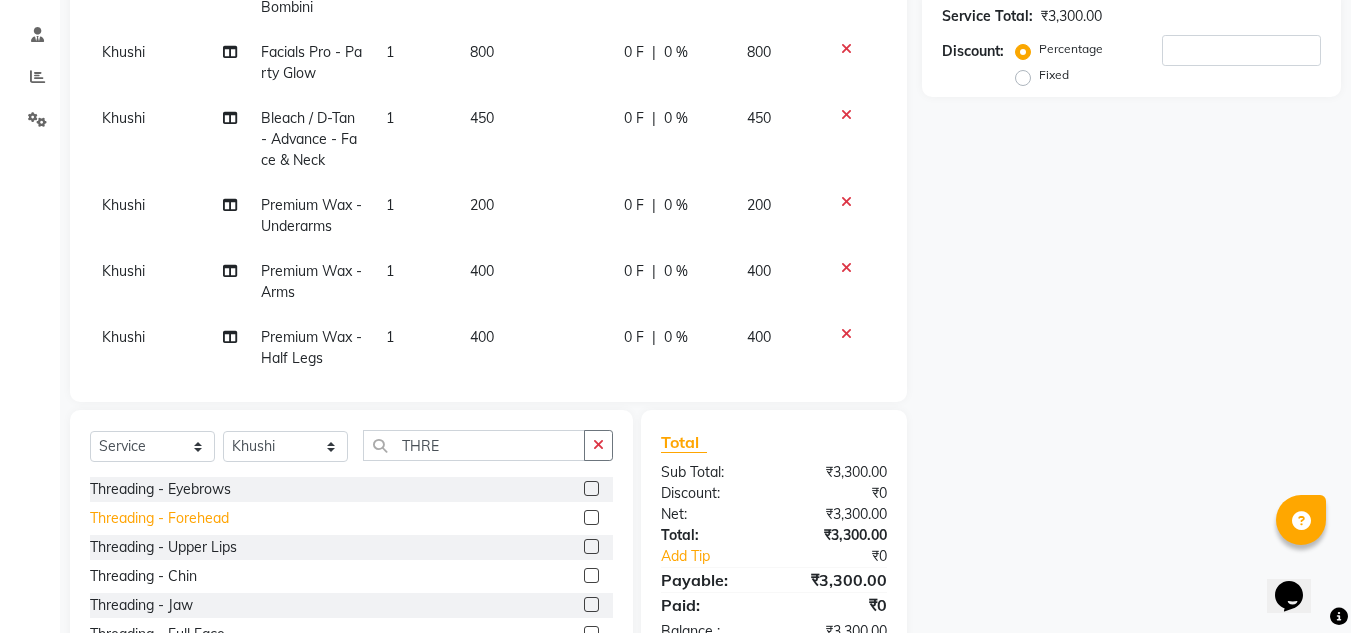 click on "Threading - Forehead" 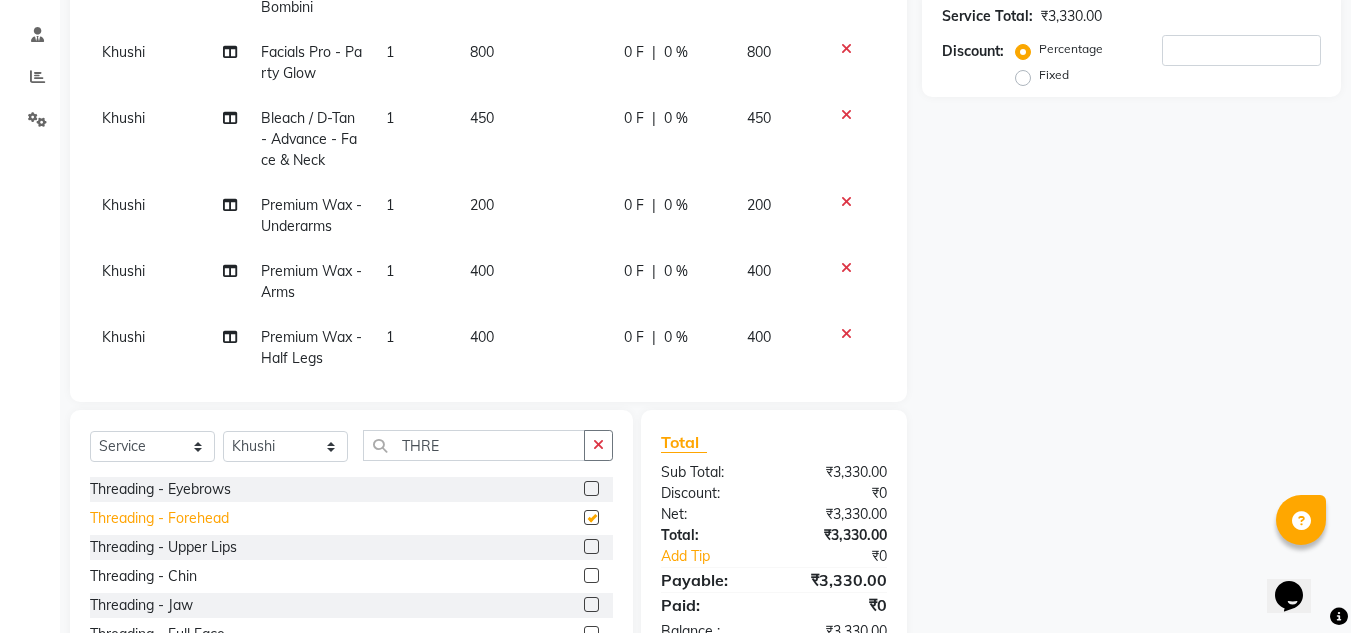 checkbox on "false" 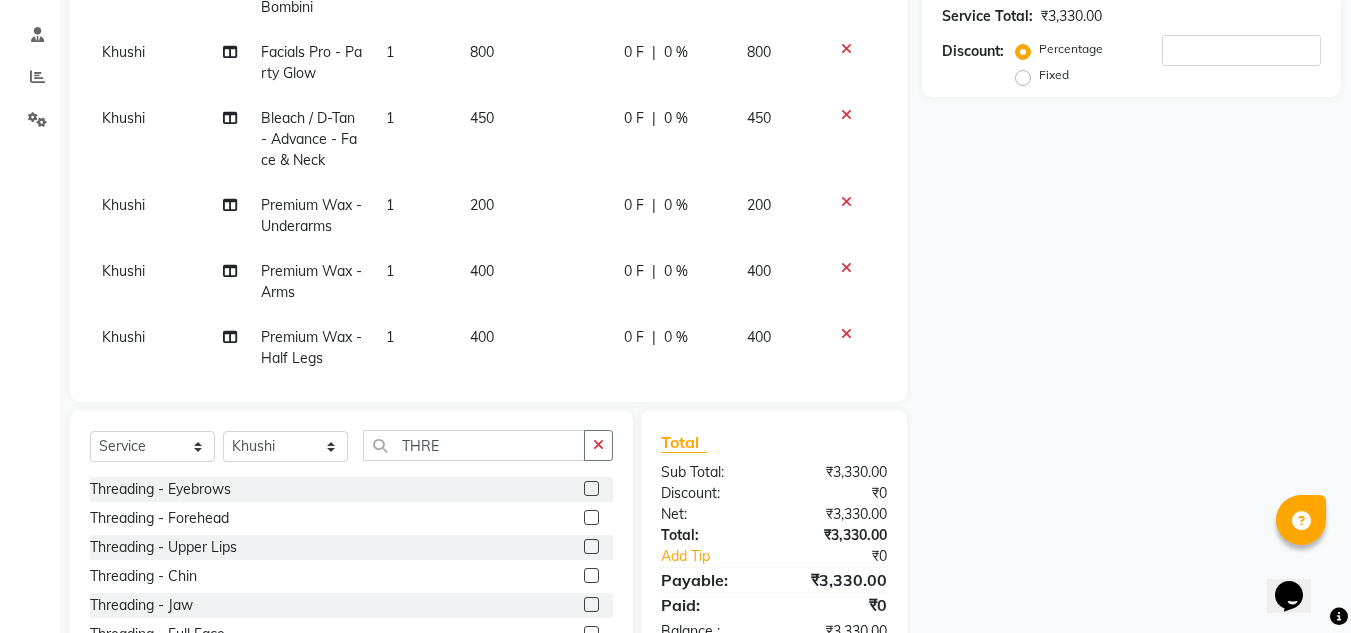 scroll, scrollTop: 162, scrollLeft: 0, axis: vertical 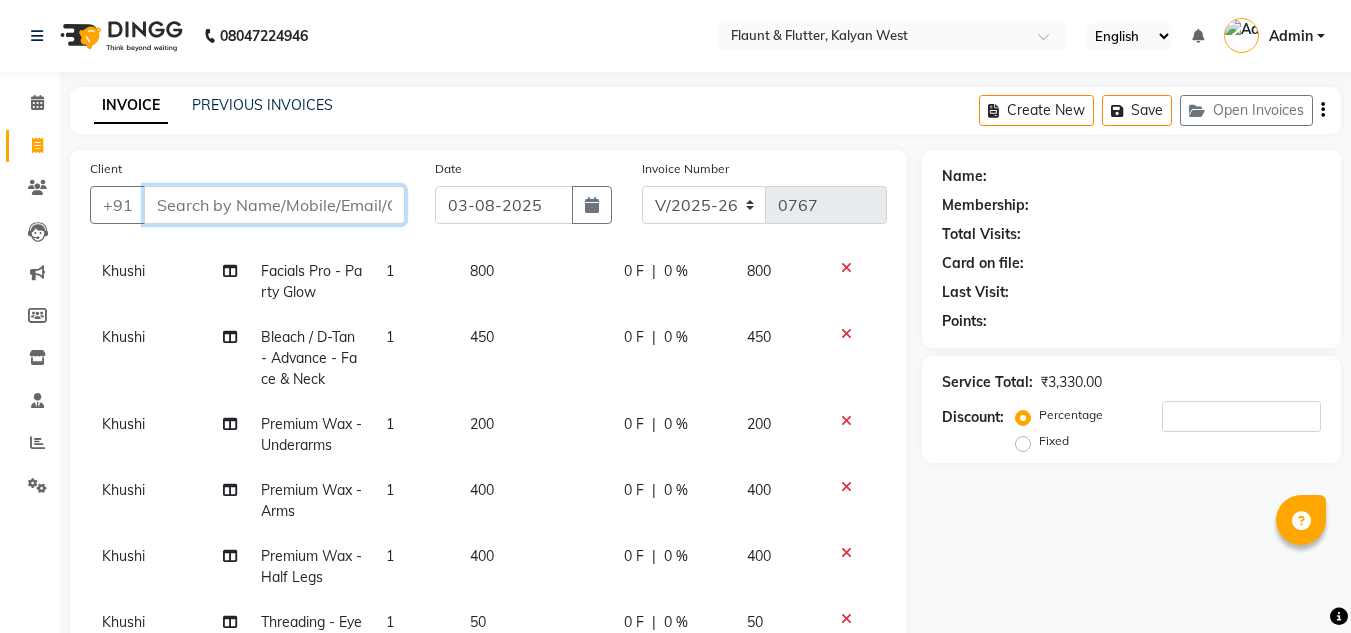 click on "Client" at bounding box center (274, 205) 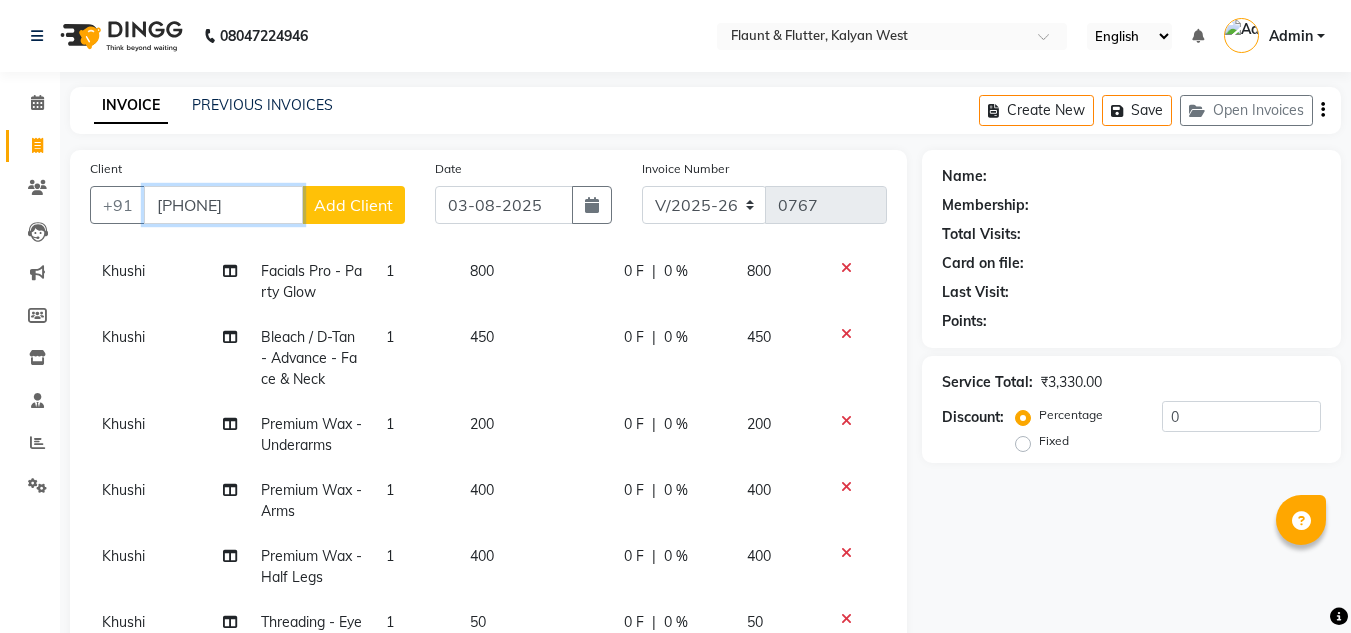 type on "[PHONE]" 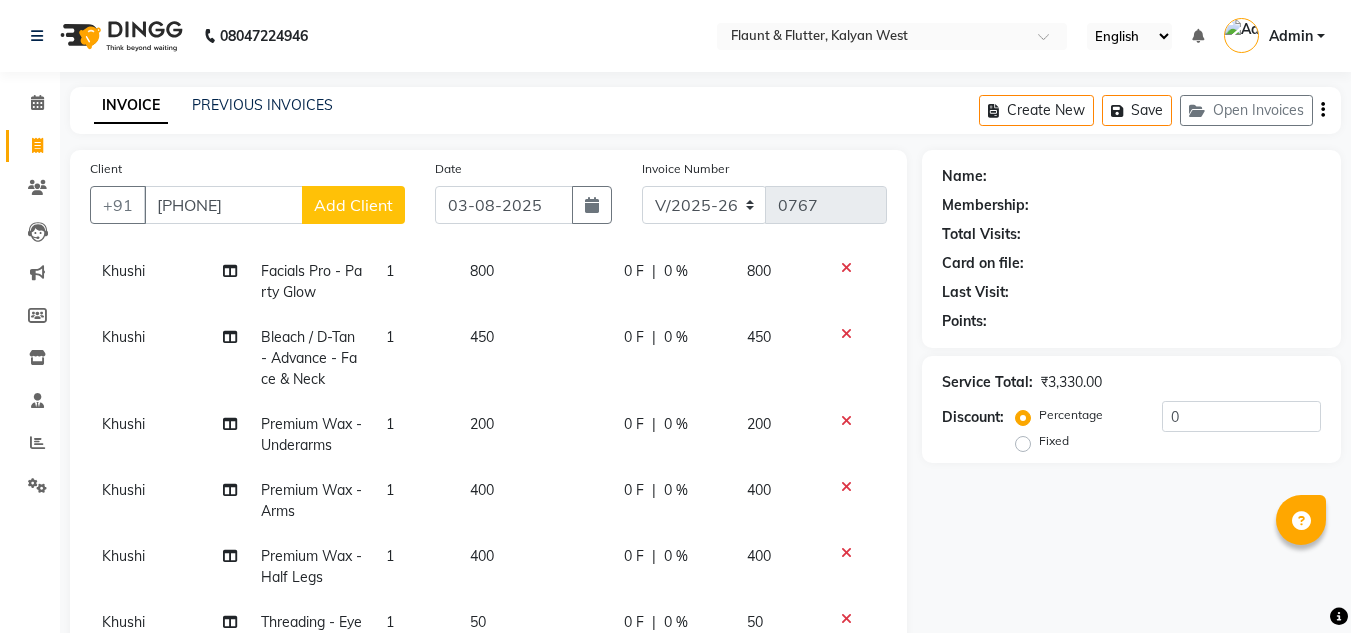 click on "Add Client" 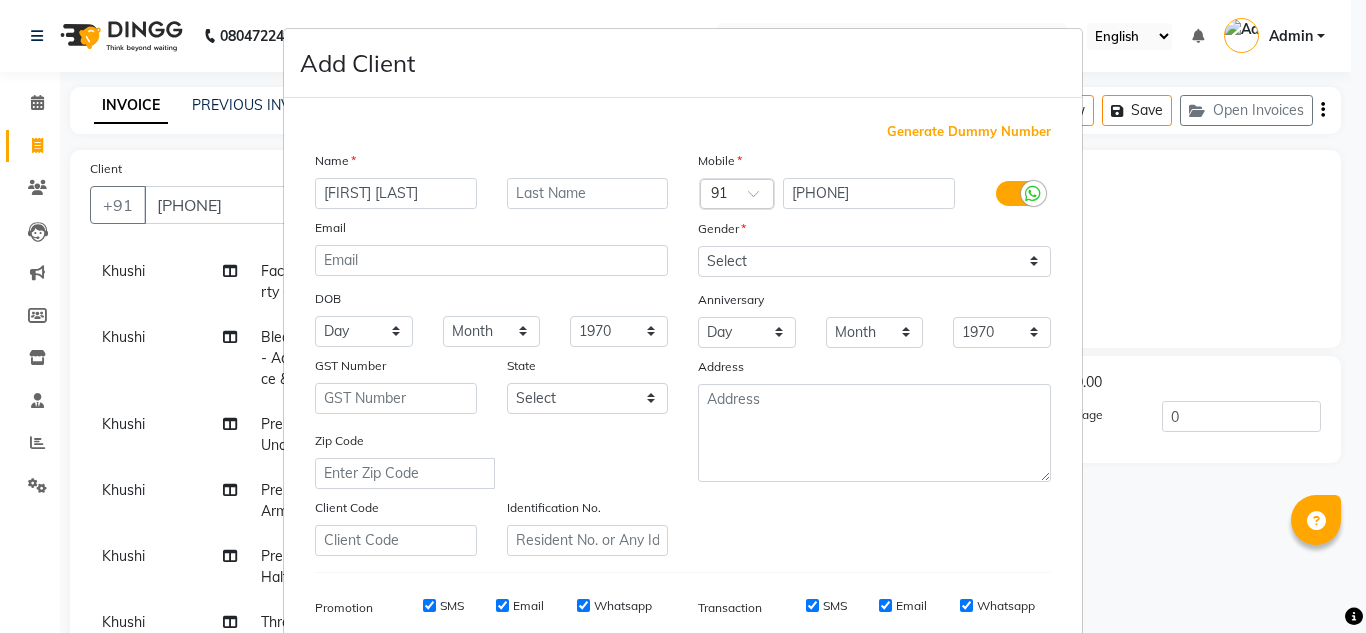 type on "[FIRST] [LAST]" 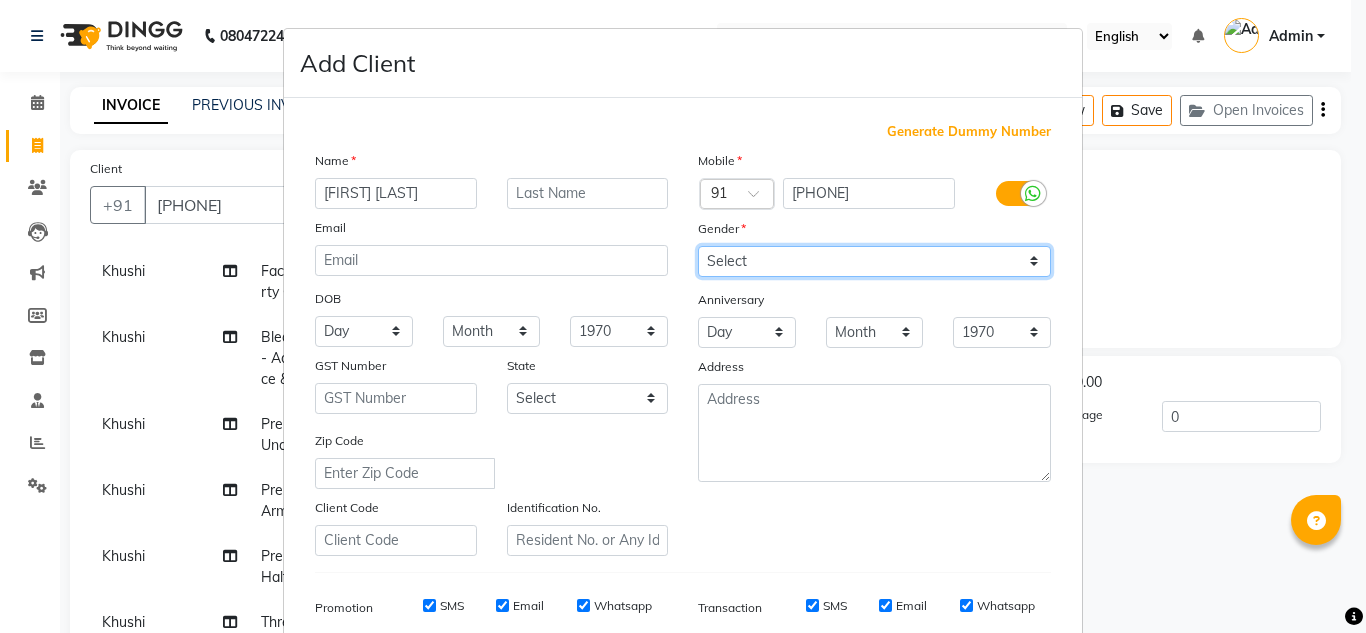 click on "Select Male Female Other Prefer Not To Say" at bounding box center (874, 261) 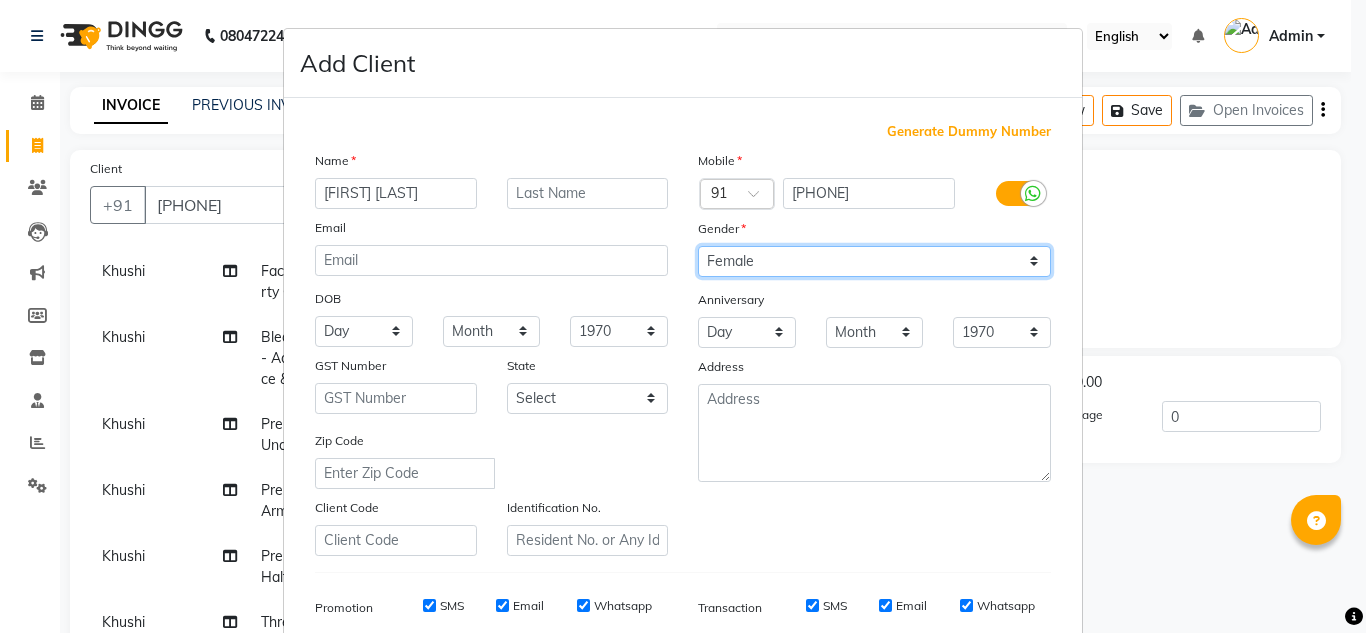 click on "Select Male Female Other Prefer Not To Say" at bounding box center (874, 261) 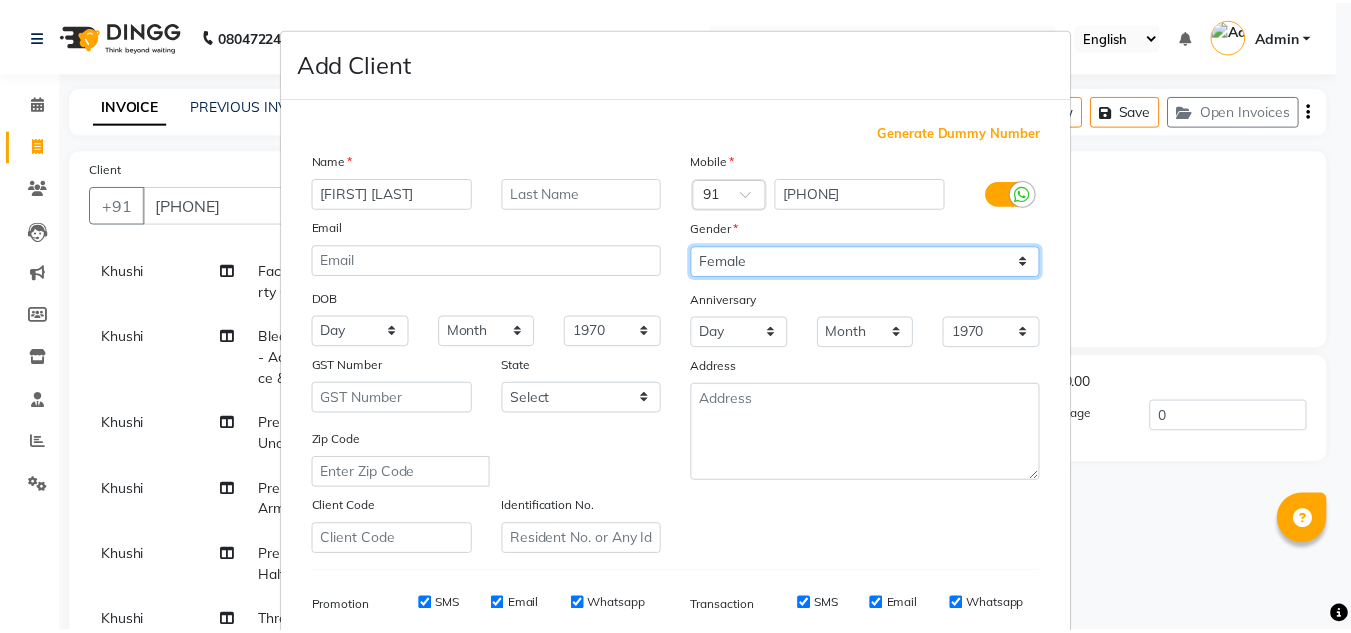 scroll, scrollTop: 290, scrollLeft: 0, axis: vertical 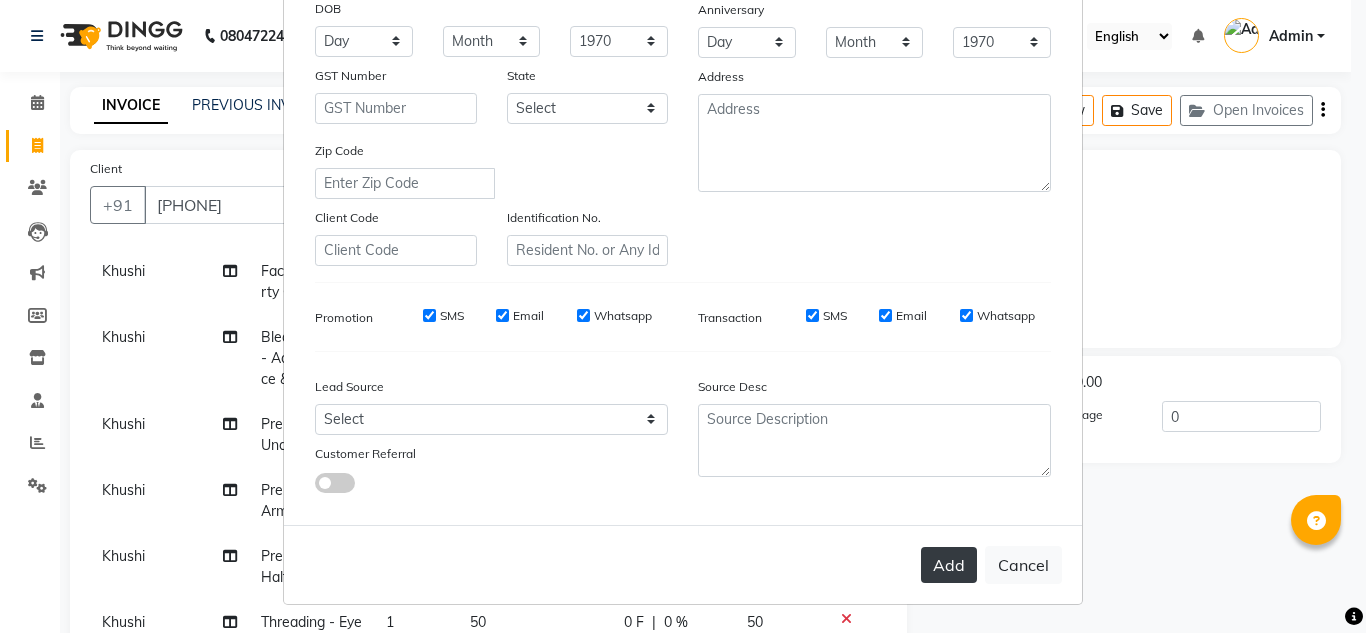 click on "Add" at bounding box center [949, 565] 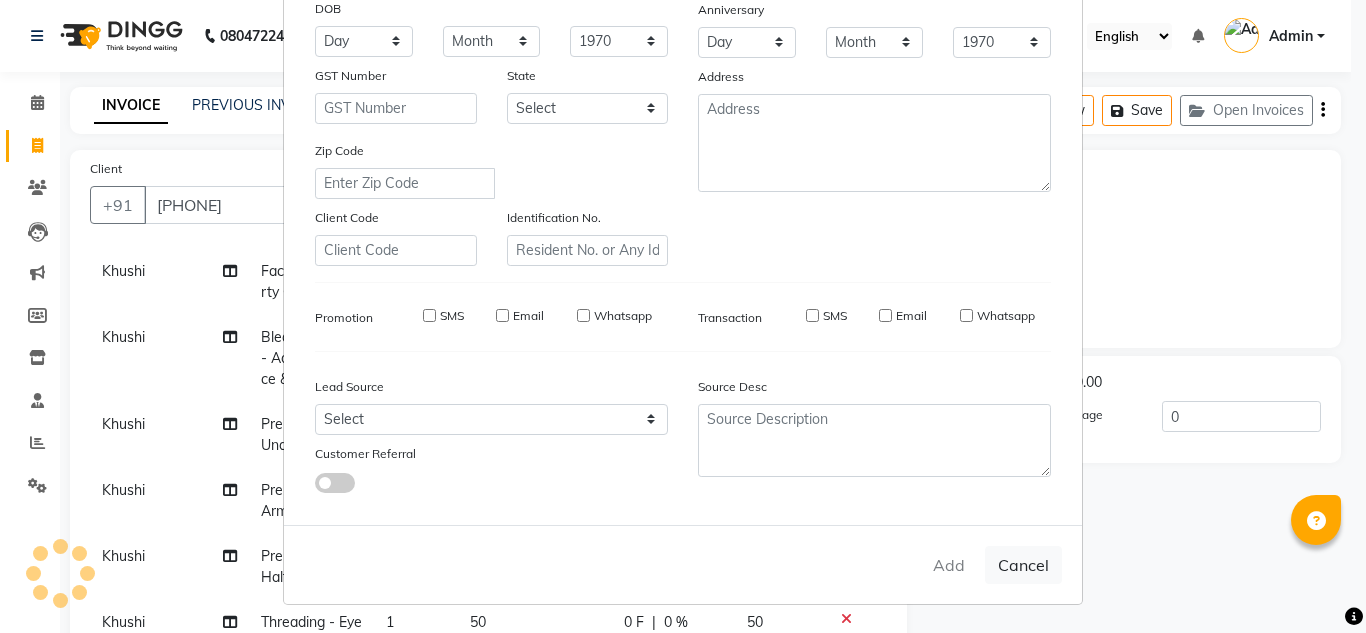type 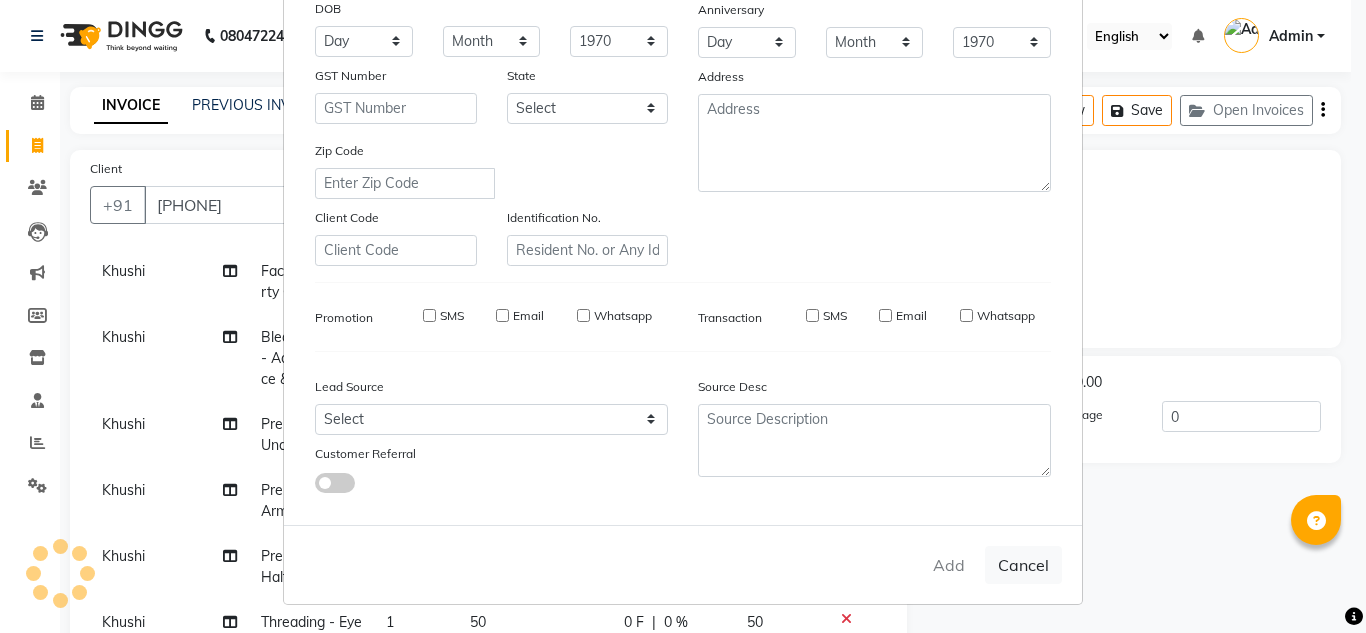 select 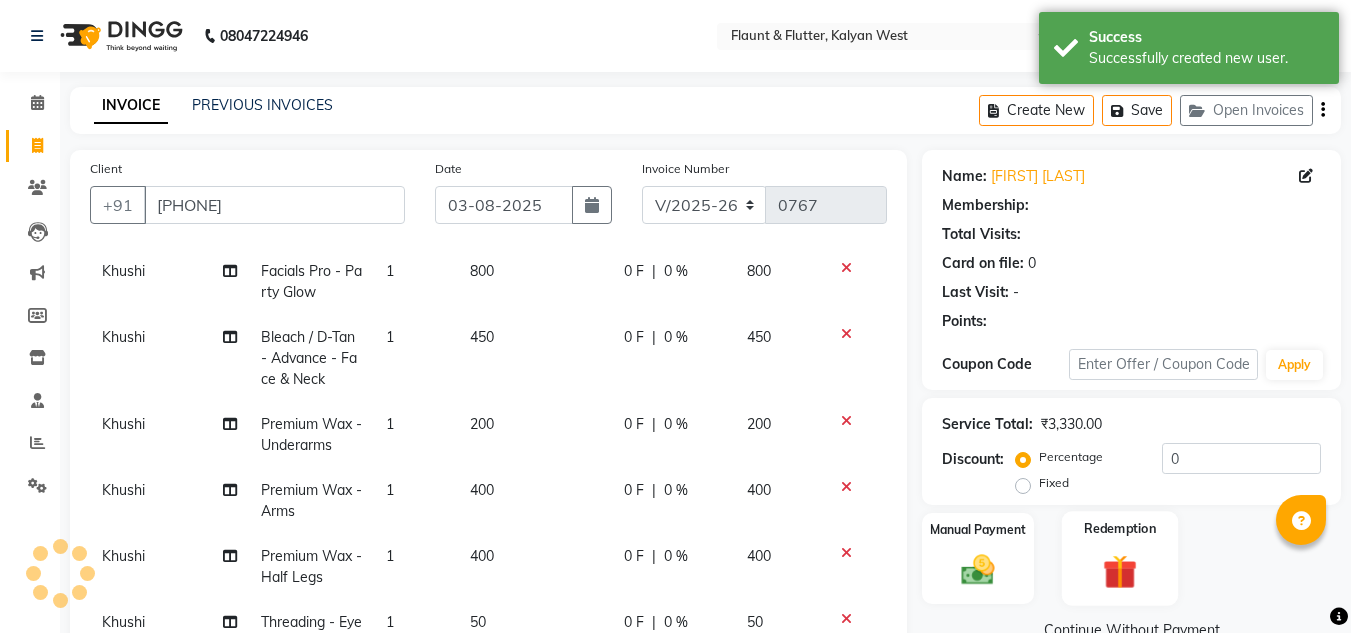 select on "1: Object" 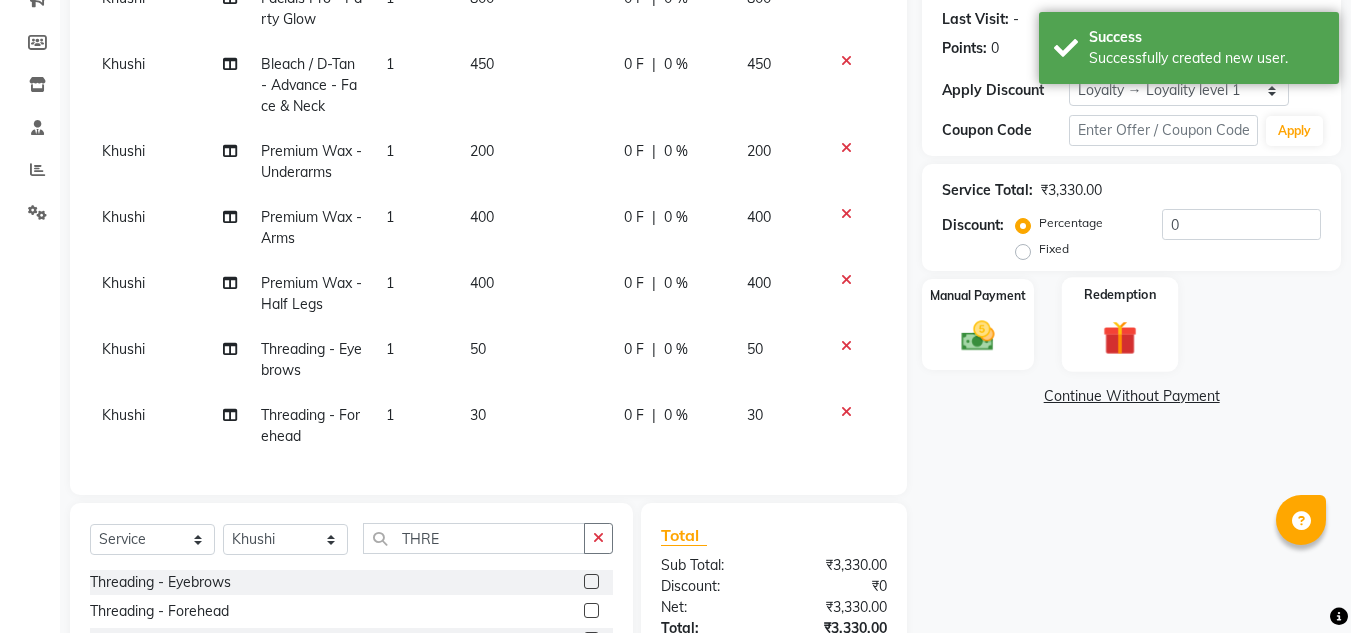 scroll, scrollTop: 293, scrollLeft: 0, axis: vertical 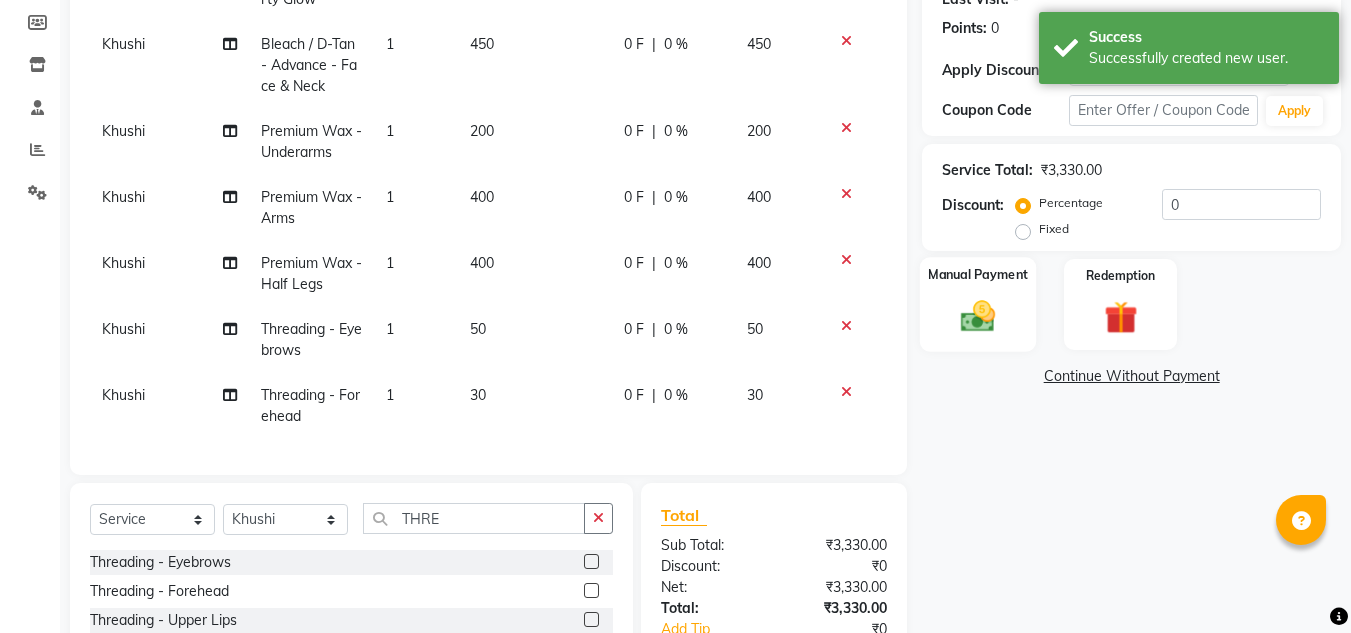 click 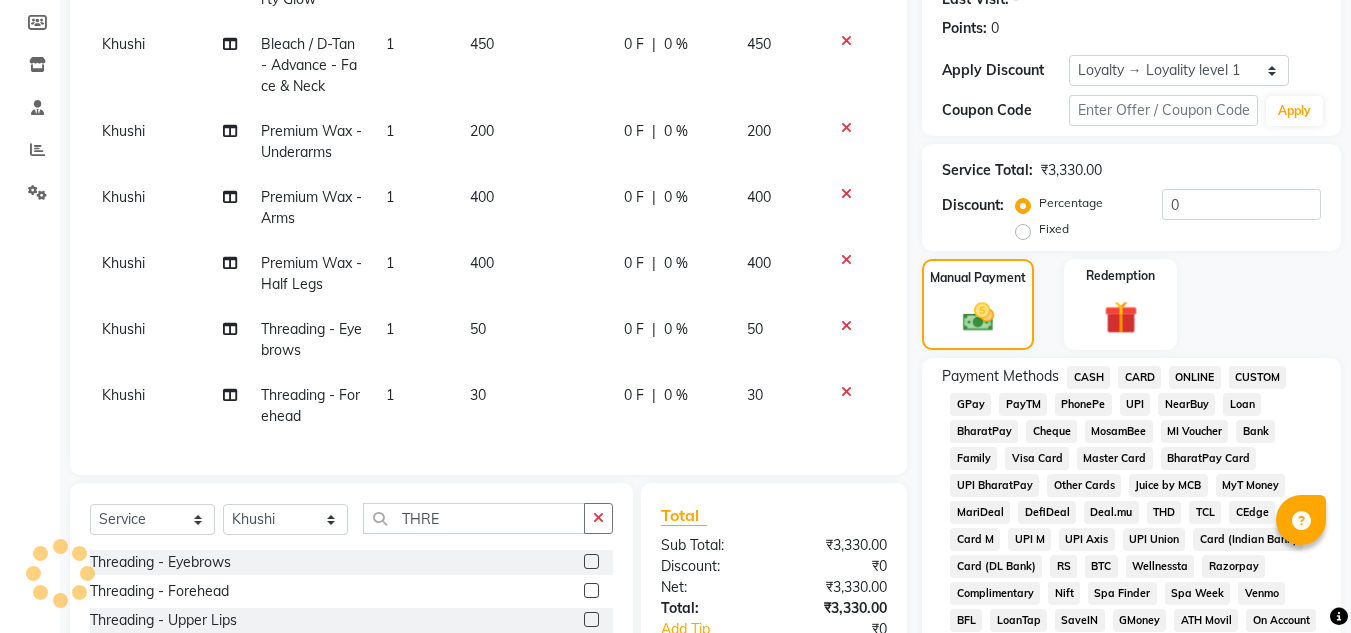 click on "ONLINE" 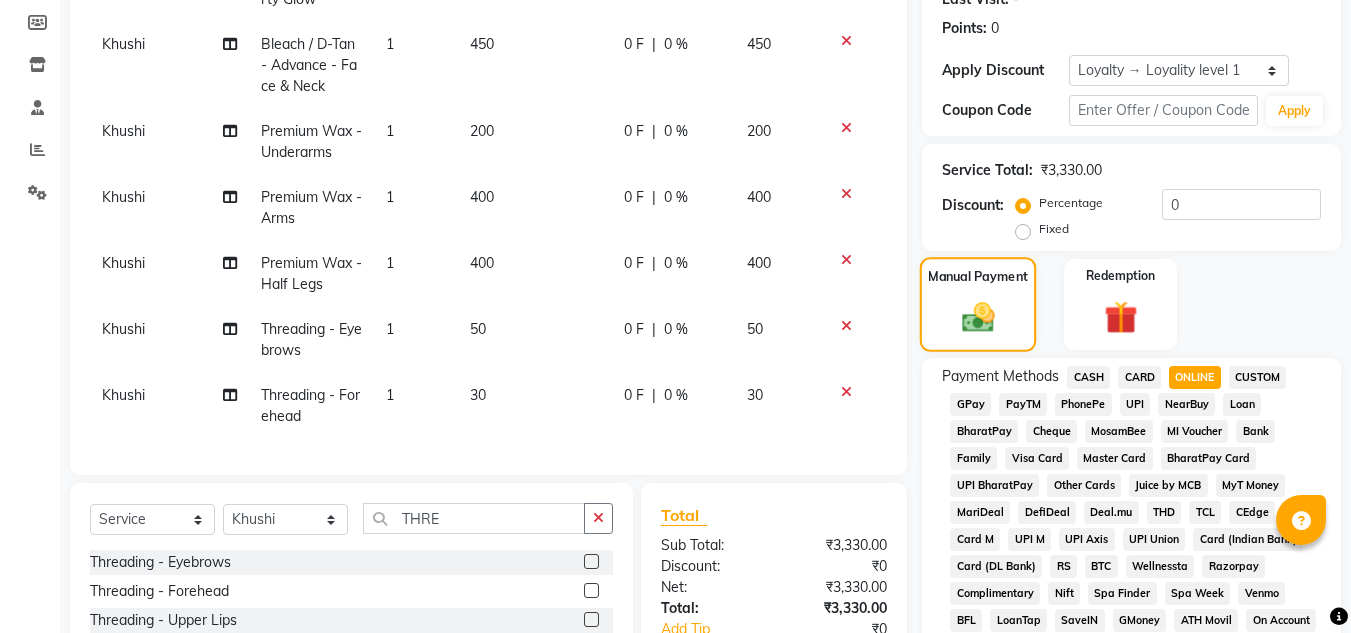 scroll, scrollTop: 187, scrollLeft: 0, axis: vertical 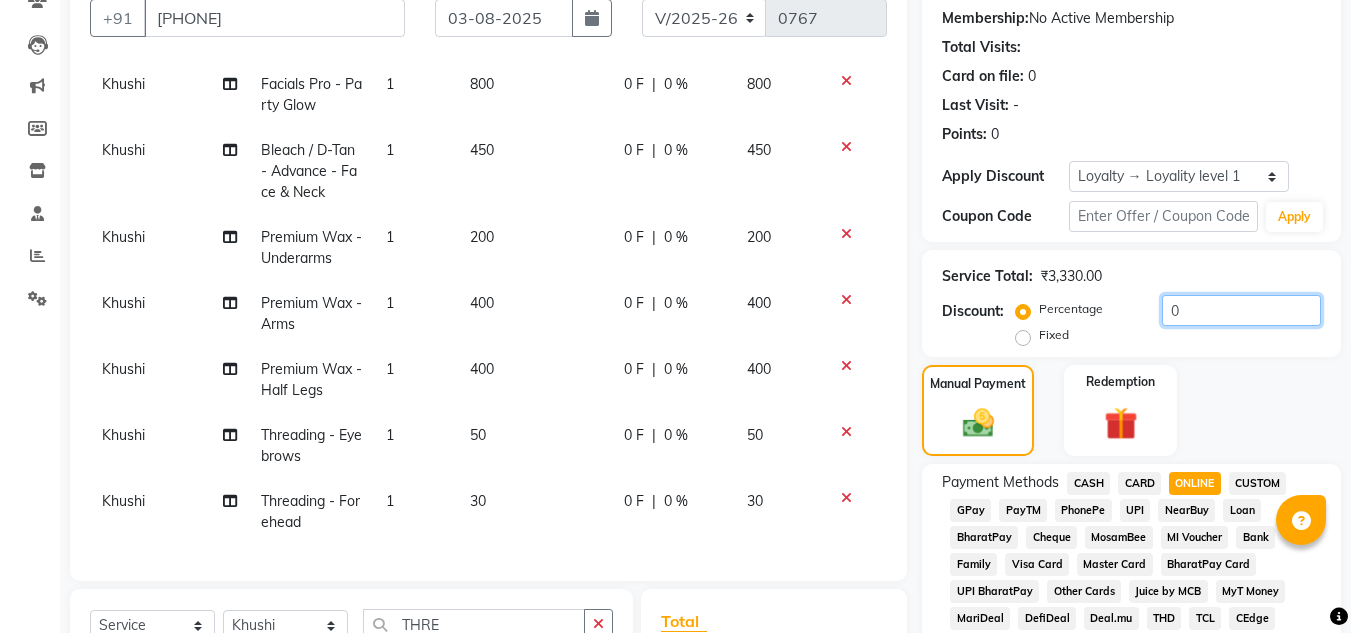 click on "0" 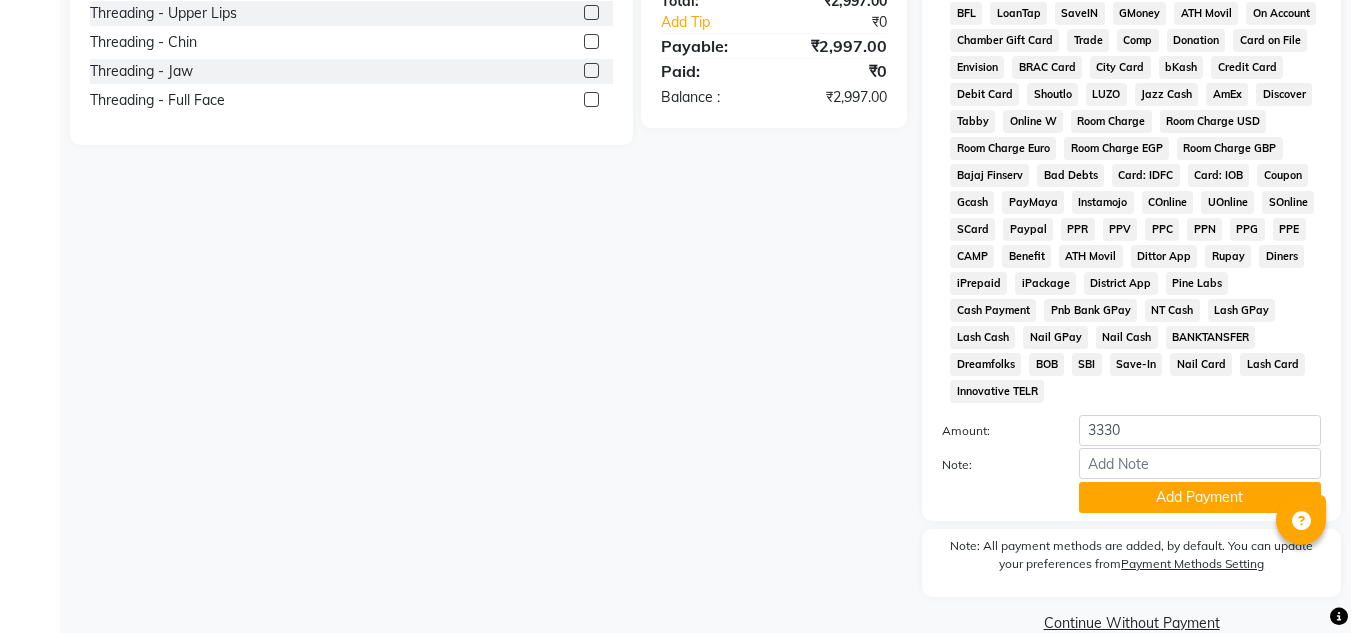 scroll, scrollTop: 907, scrollLeft: 0, axis: vertical 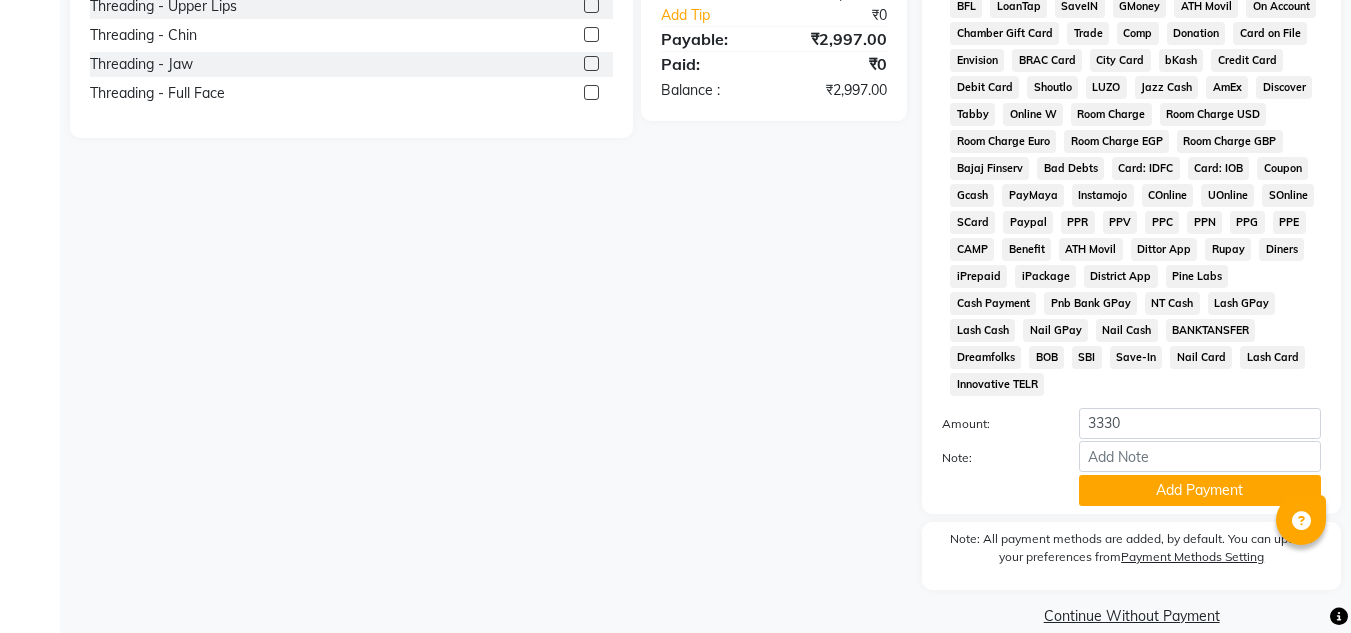 type on "10" 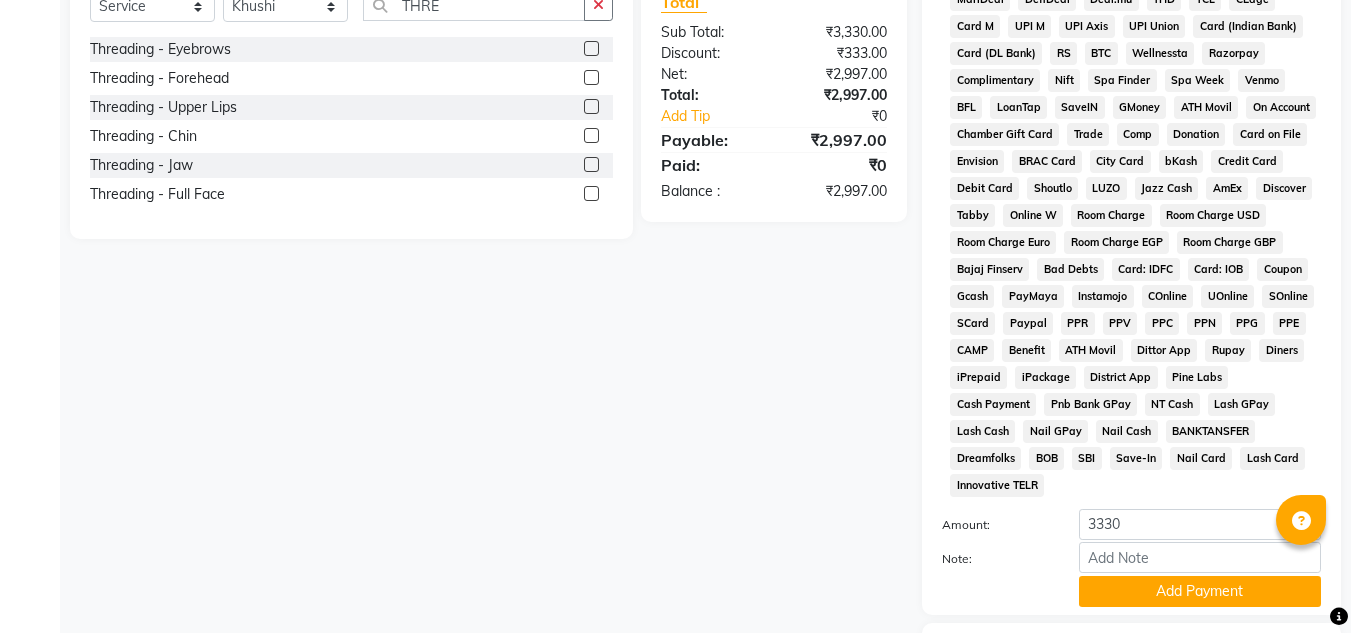 scroll, scrollTop: 818, scrollLeft: 0, axis: vertical 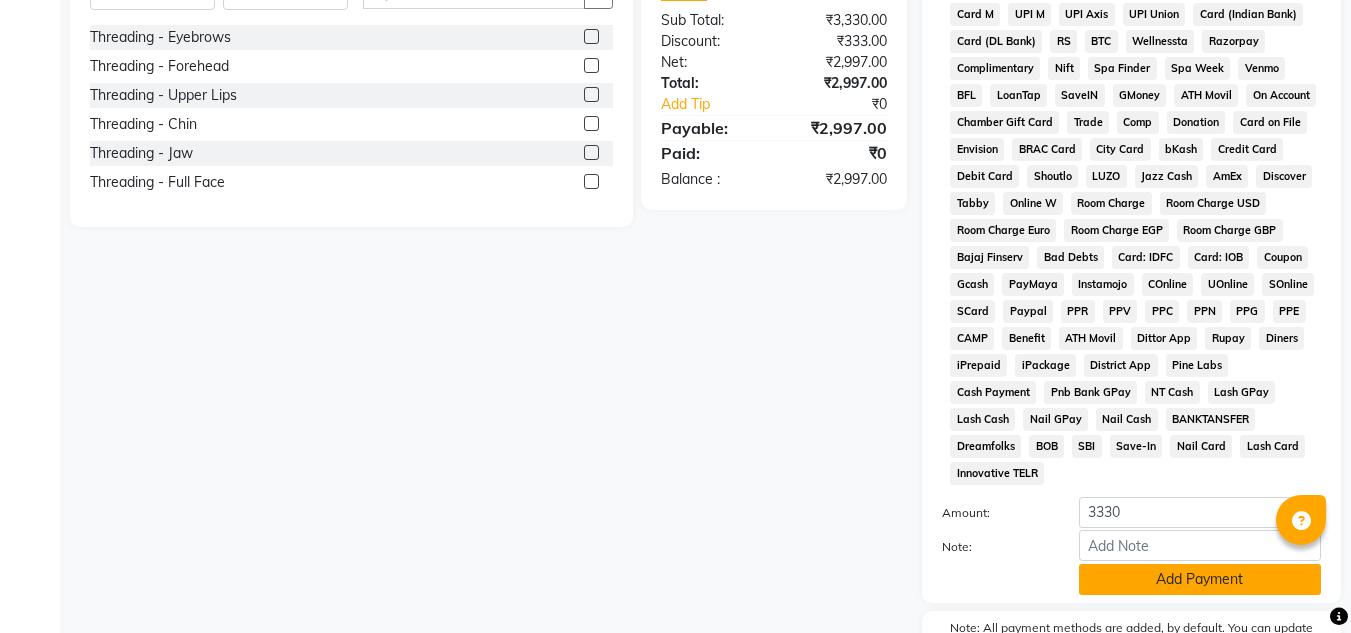 click on "Add Payment" 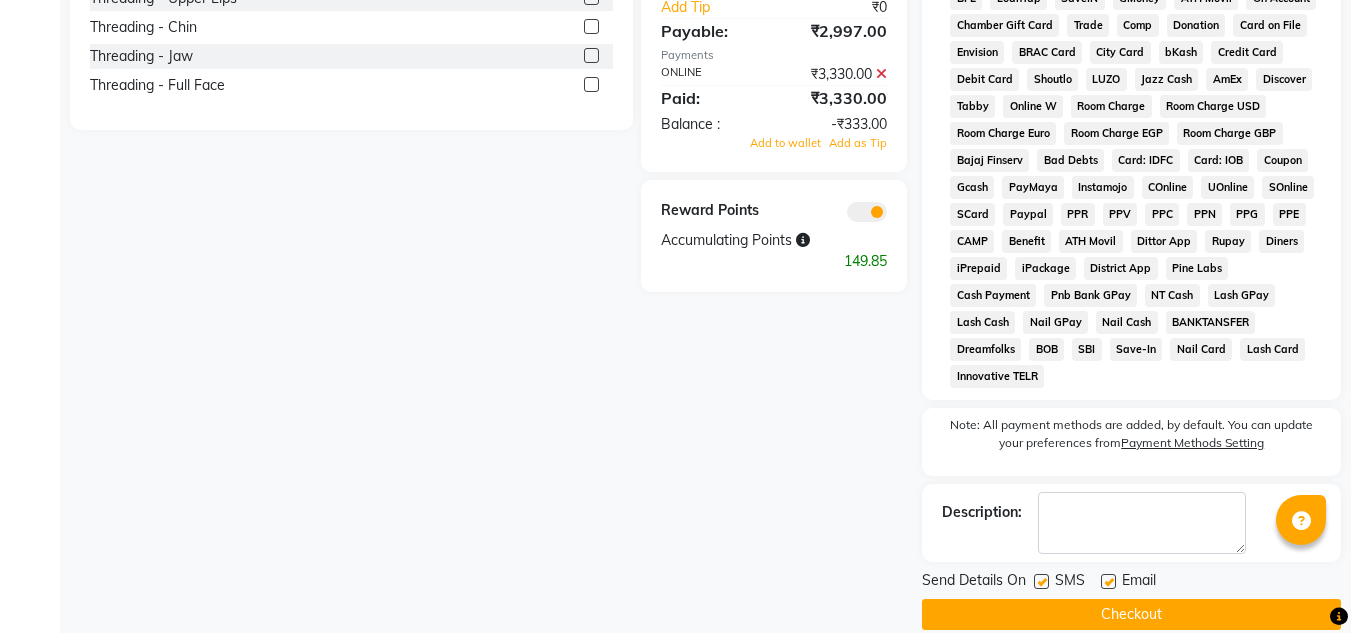 scroll, scrollTop: 915, scrollLeft: 0, axis: vertical 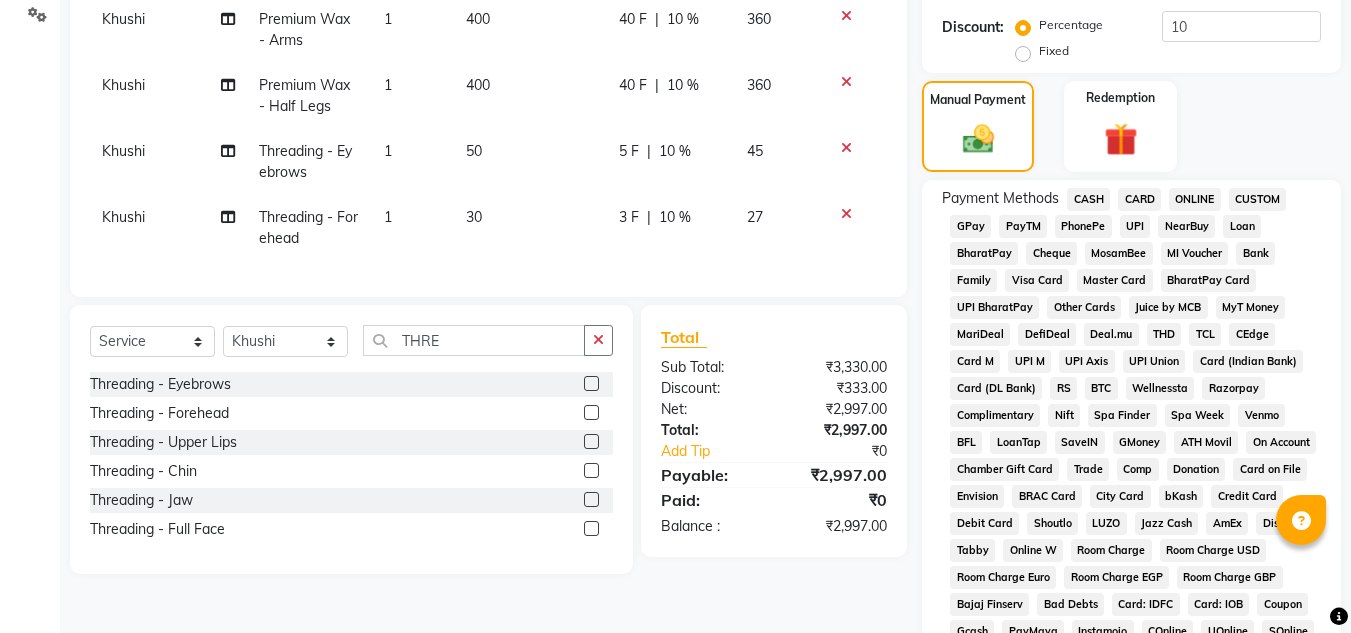 click on "ONLINE" 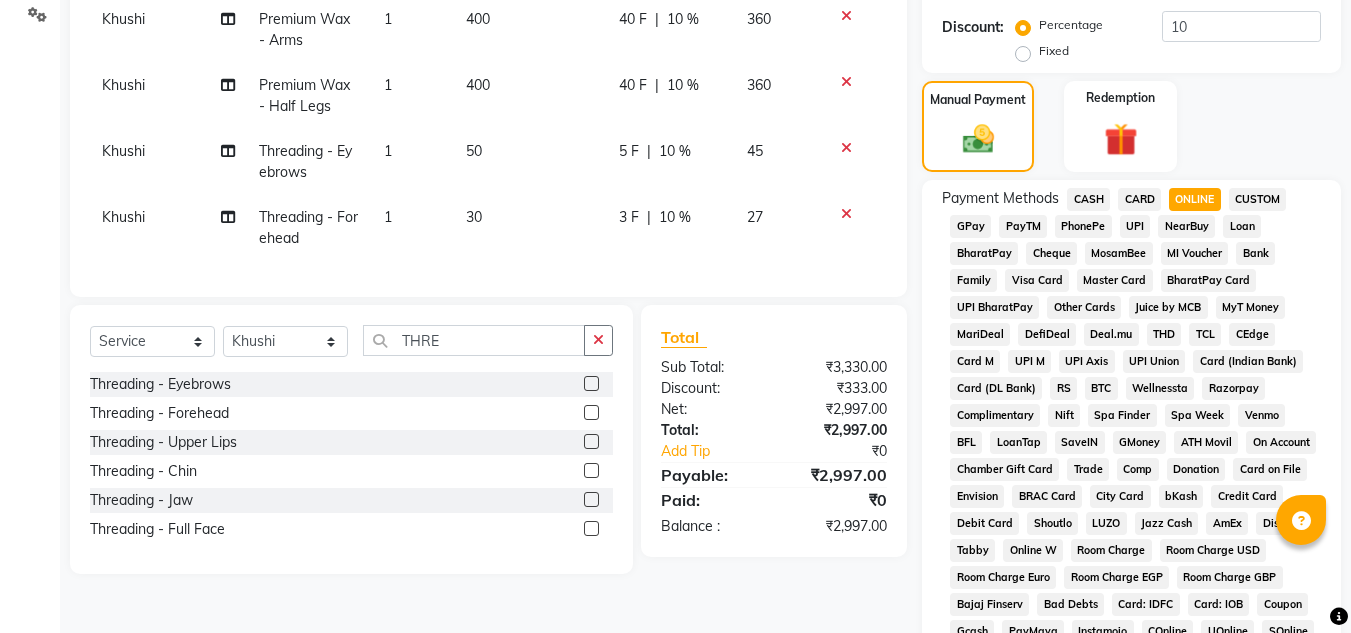 scroll, scrollTop: 908, scrollLeft: 0, axis: vertical 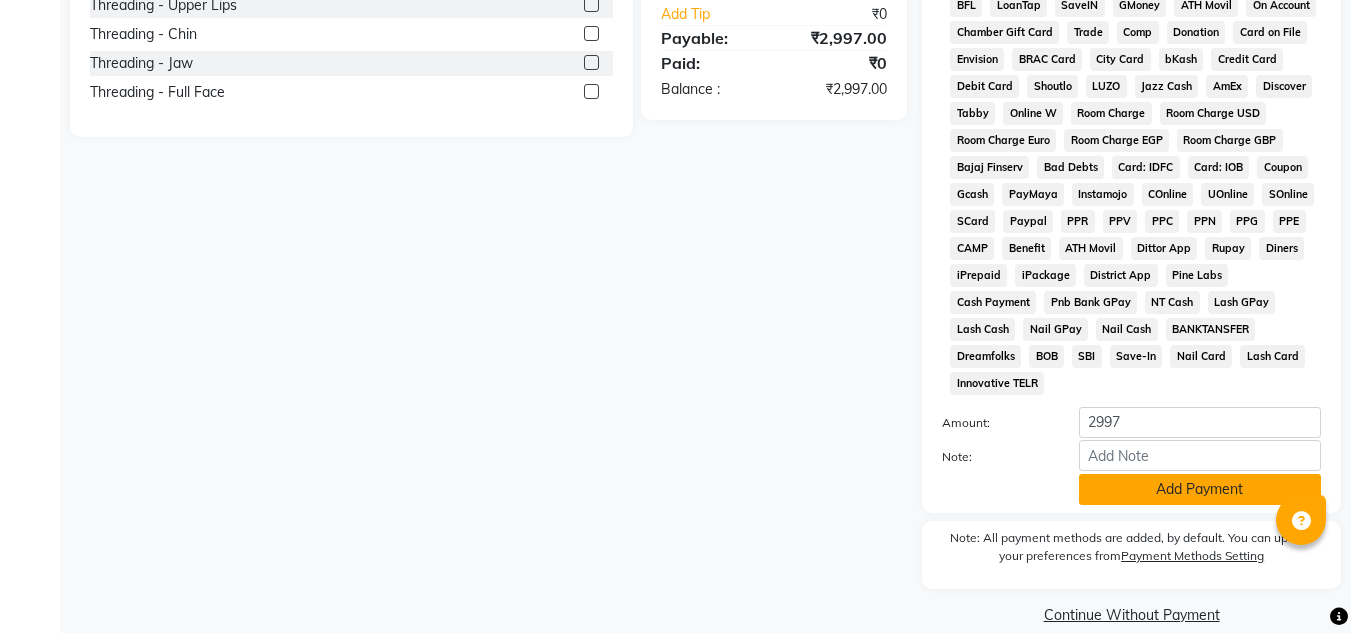click on "Add Payment" 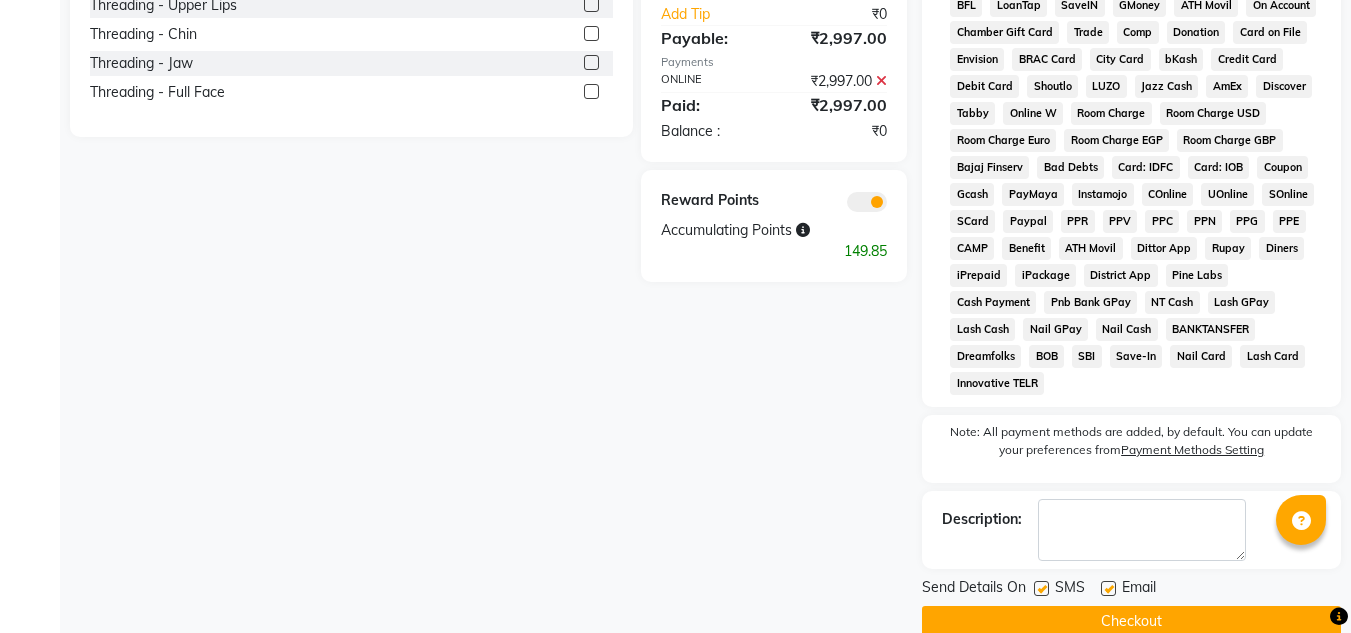 click 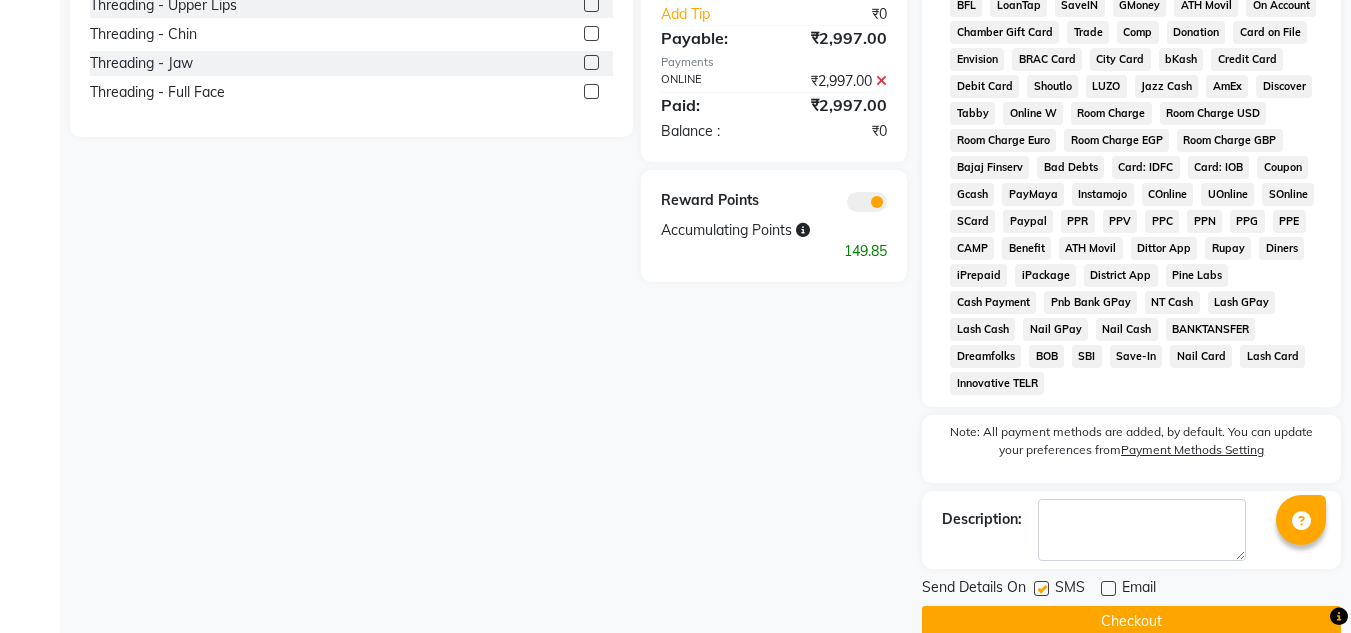 click on "Checkout" 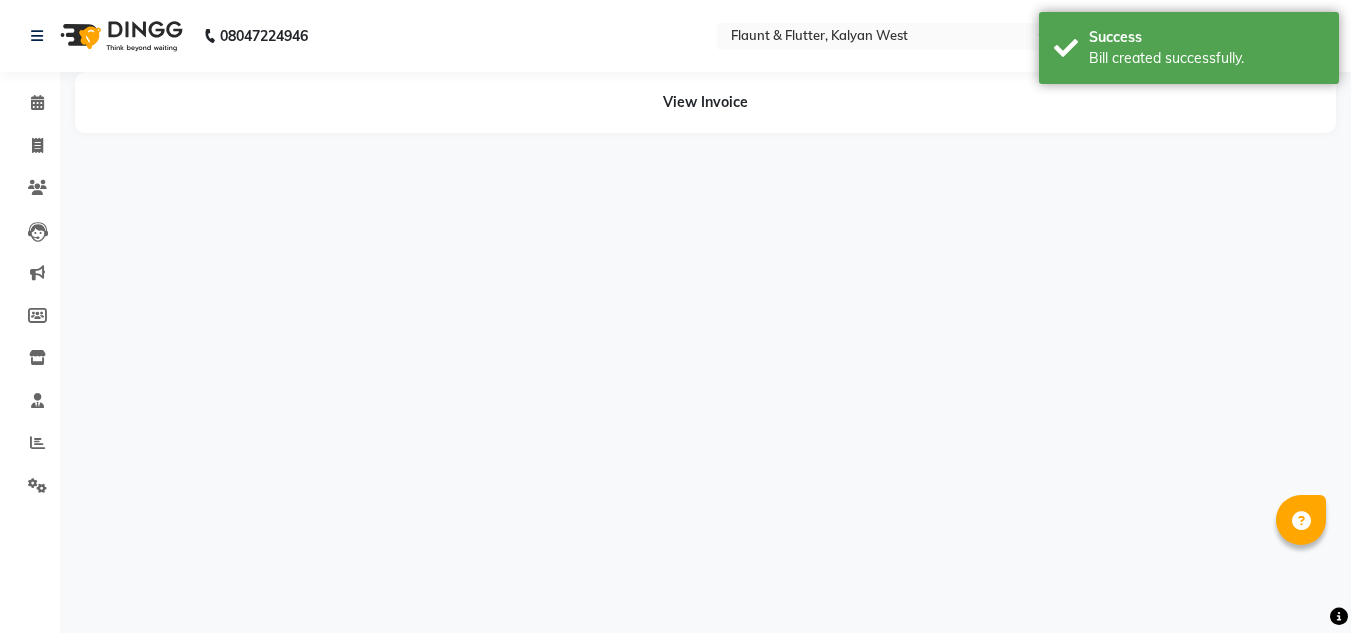 scroll, scrollTop: 0, scrollLeft: 0, axis: both 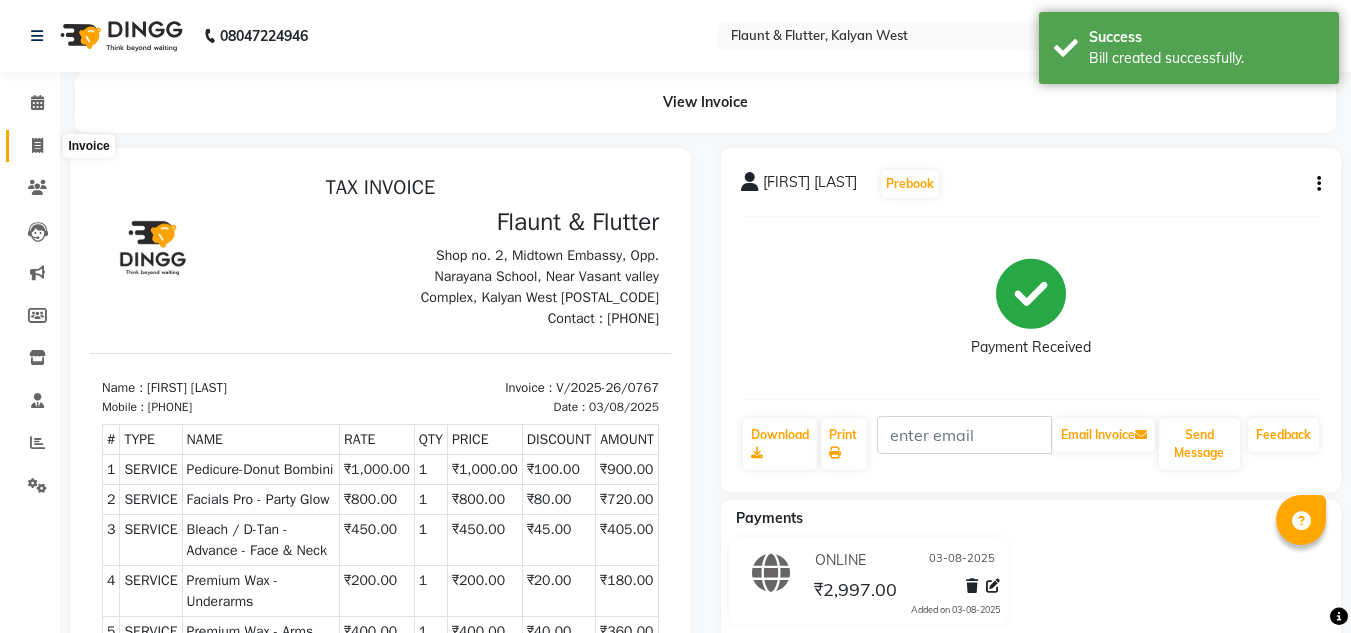 click 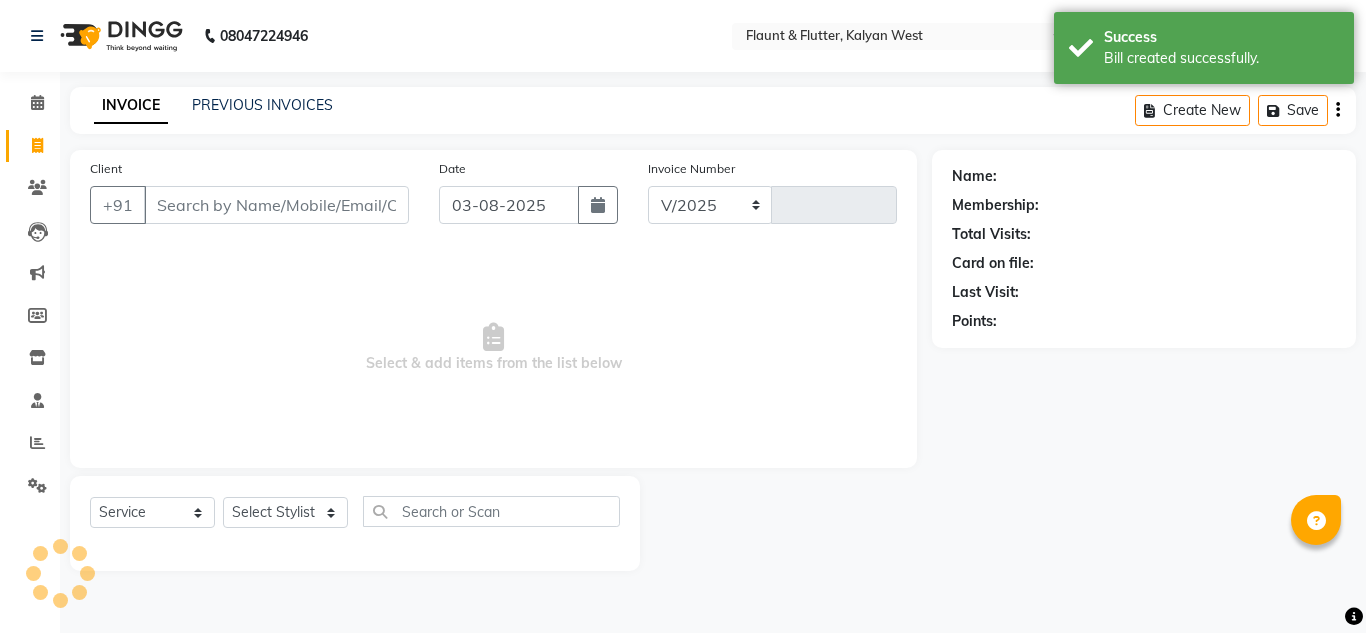 select on "4941" 